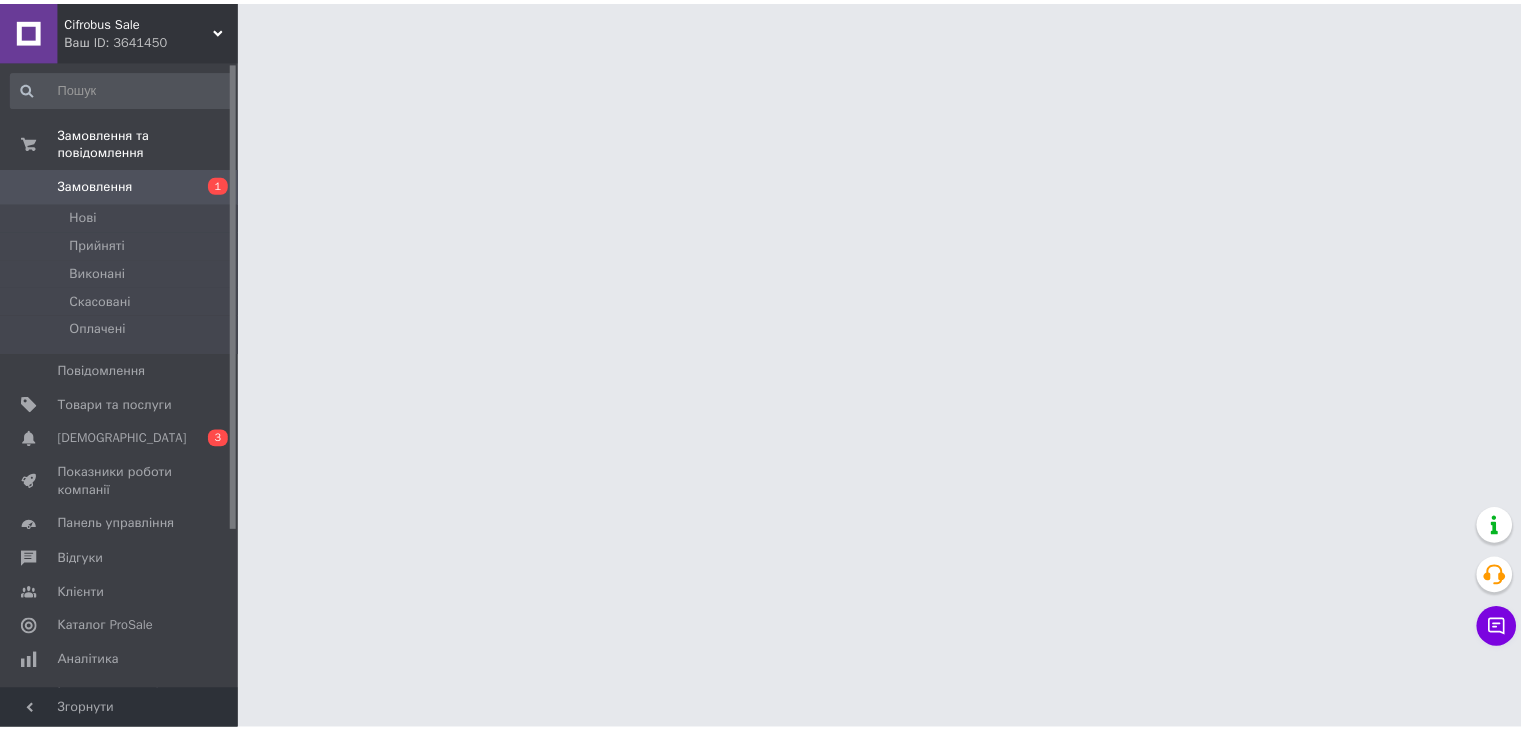 scroll, scrollTop: 0, scrollLeft: 0, axis: both 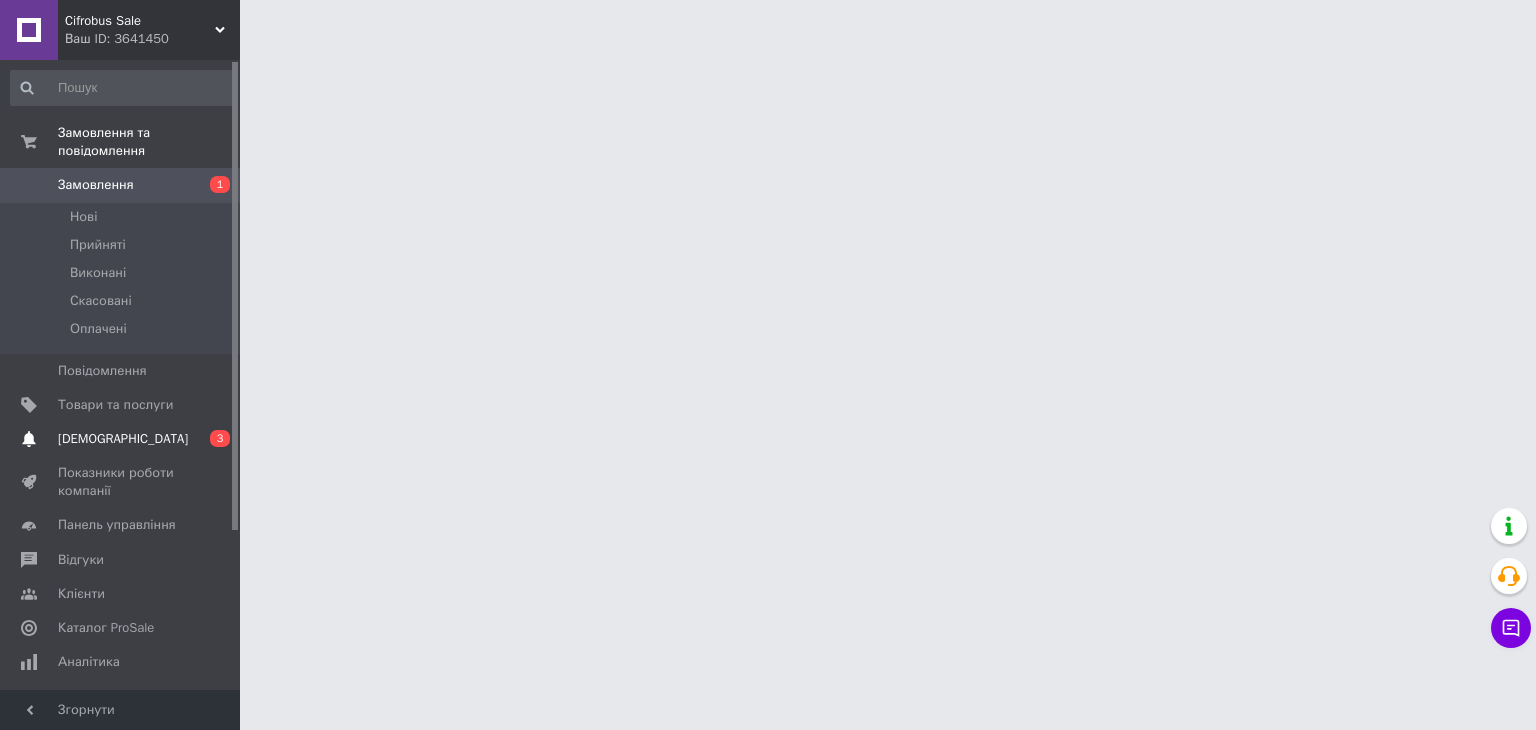 click on "[DEMOGRAPHIC_DATA]" at bounding box center [123, 439] 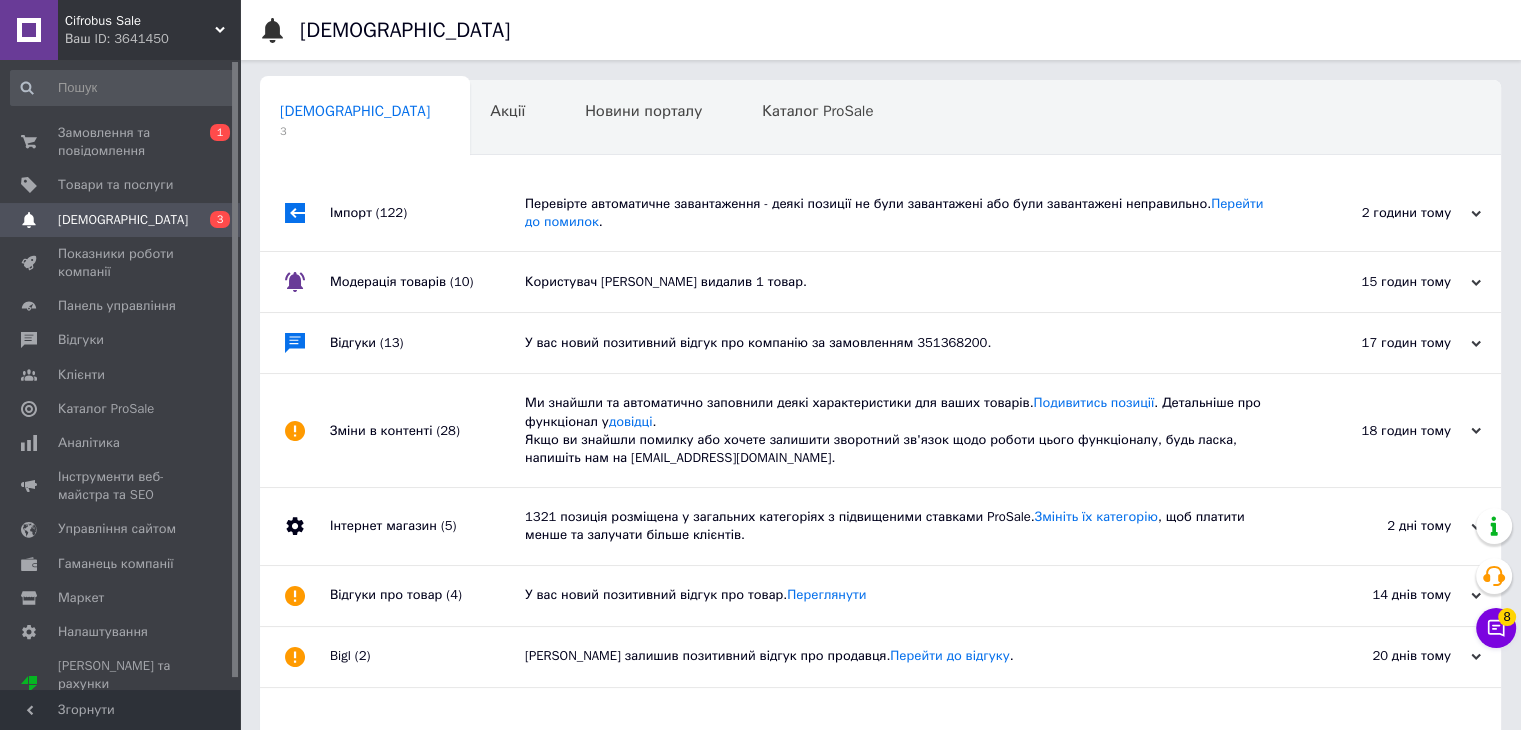 click 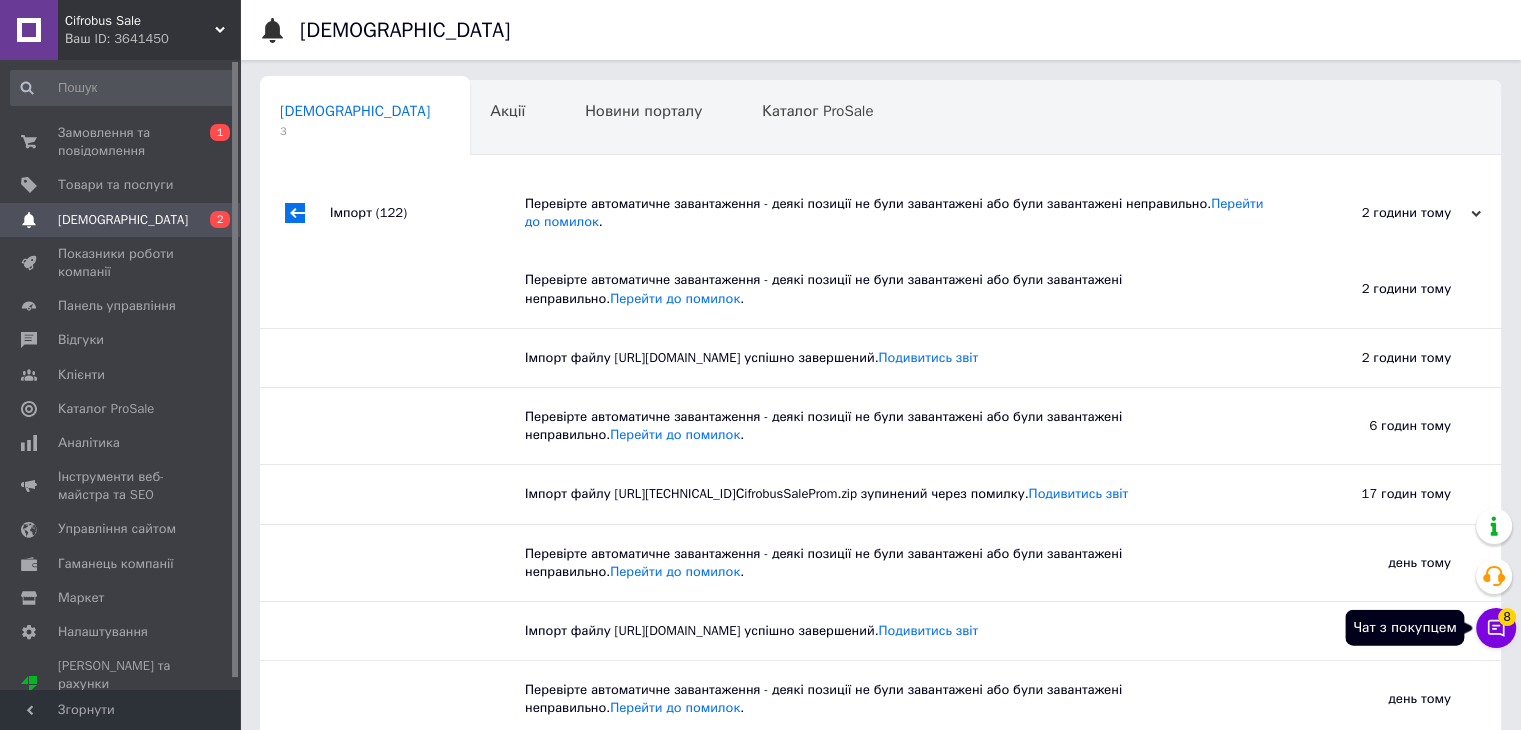 click on "Чат з покупцем 8" at bounding box center [1496, 628] 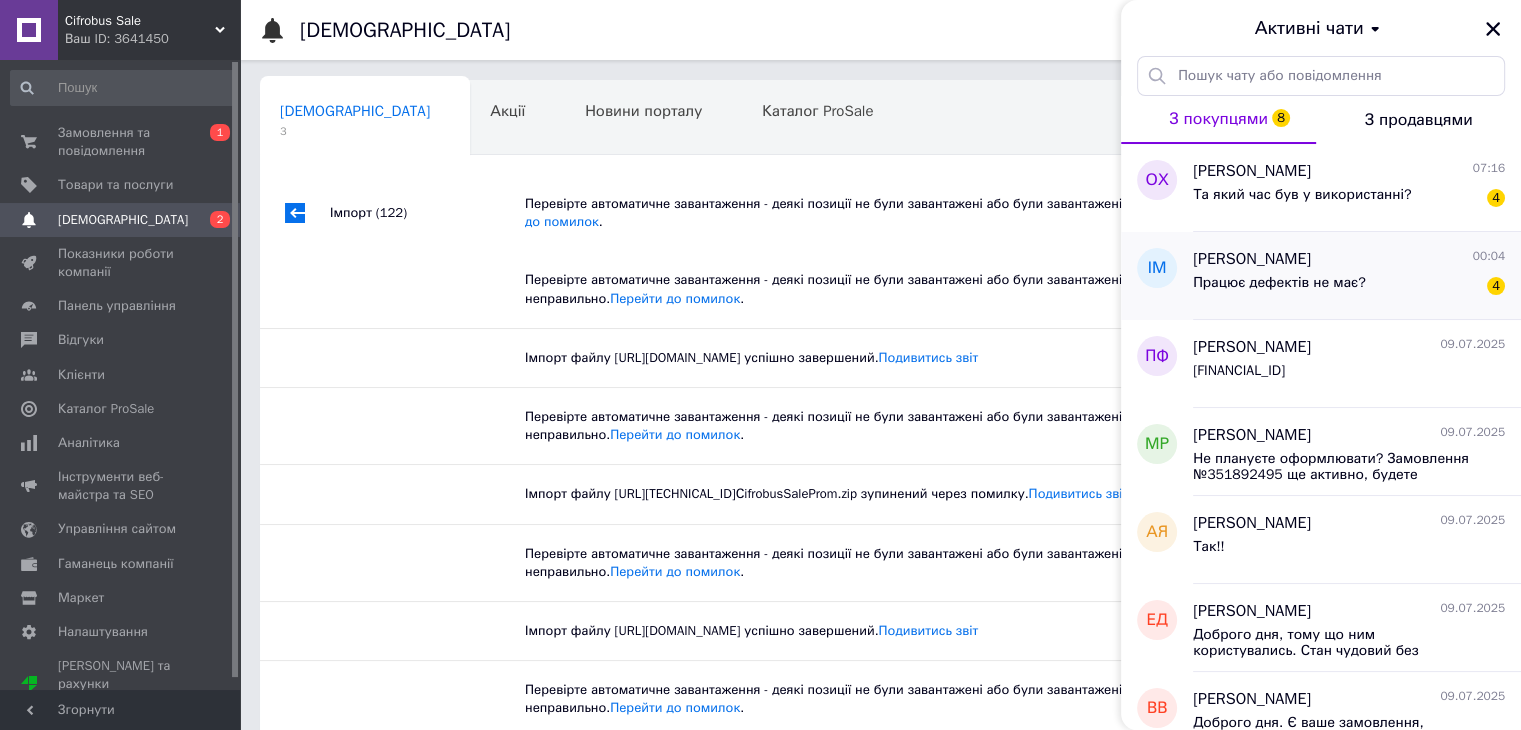 click on "Працює дефектів не має?" at bounding box center (1279, 289) 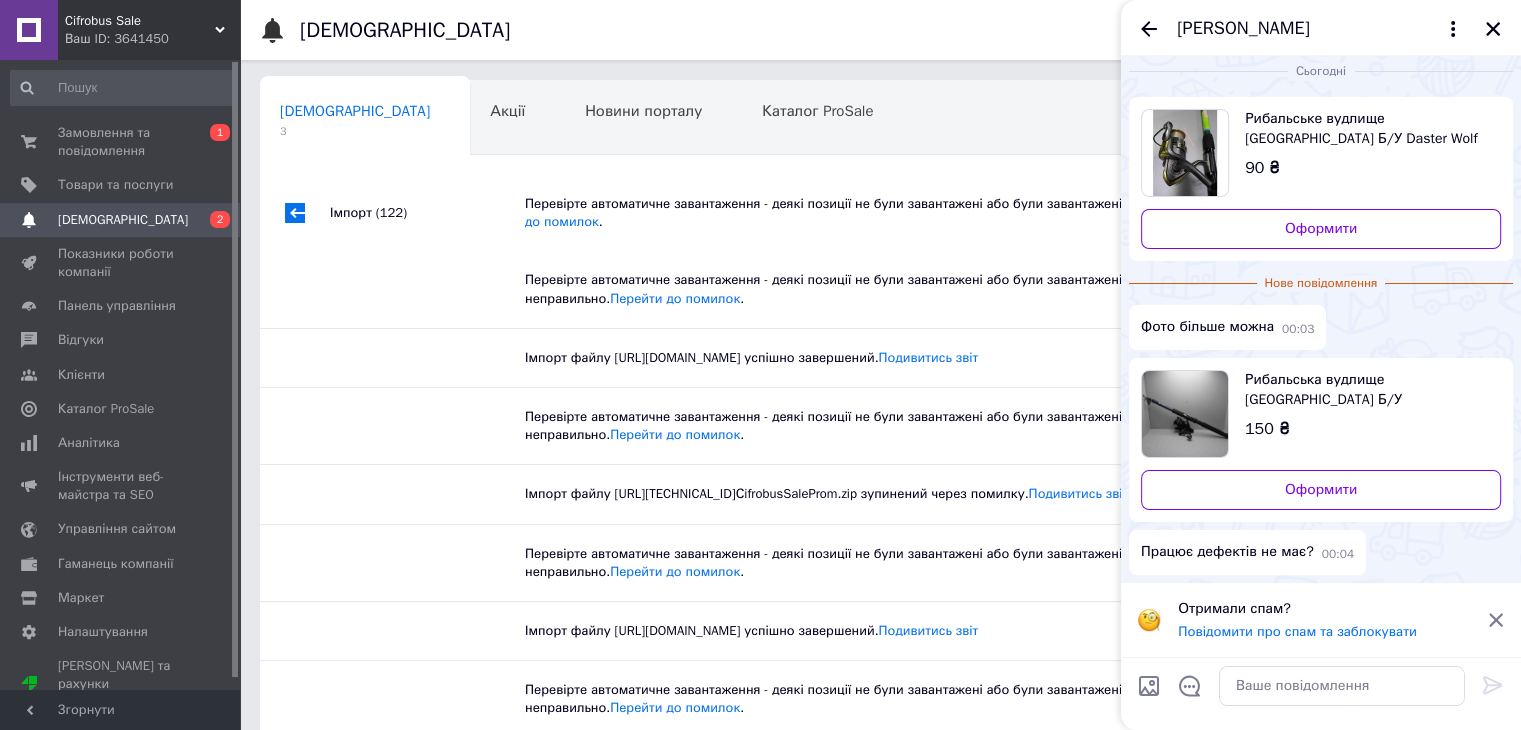 scroll, scrollTop: 0, scrollLeft: 0, axis: both 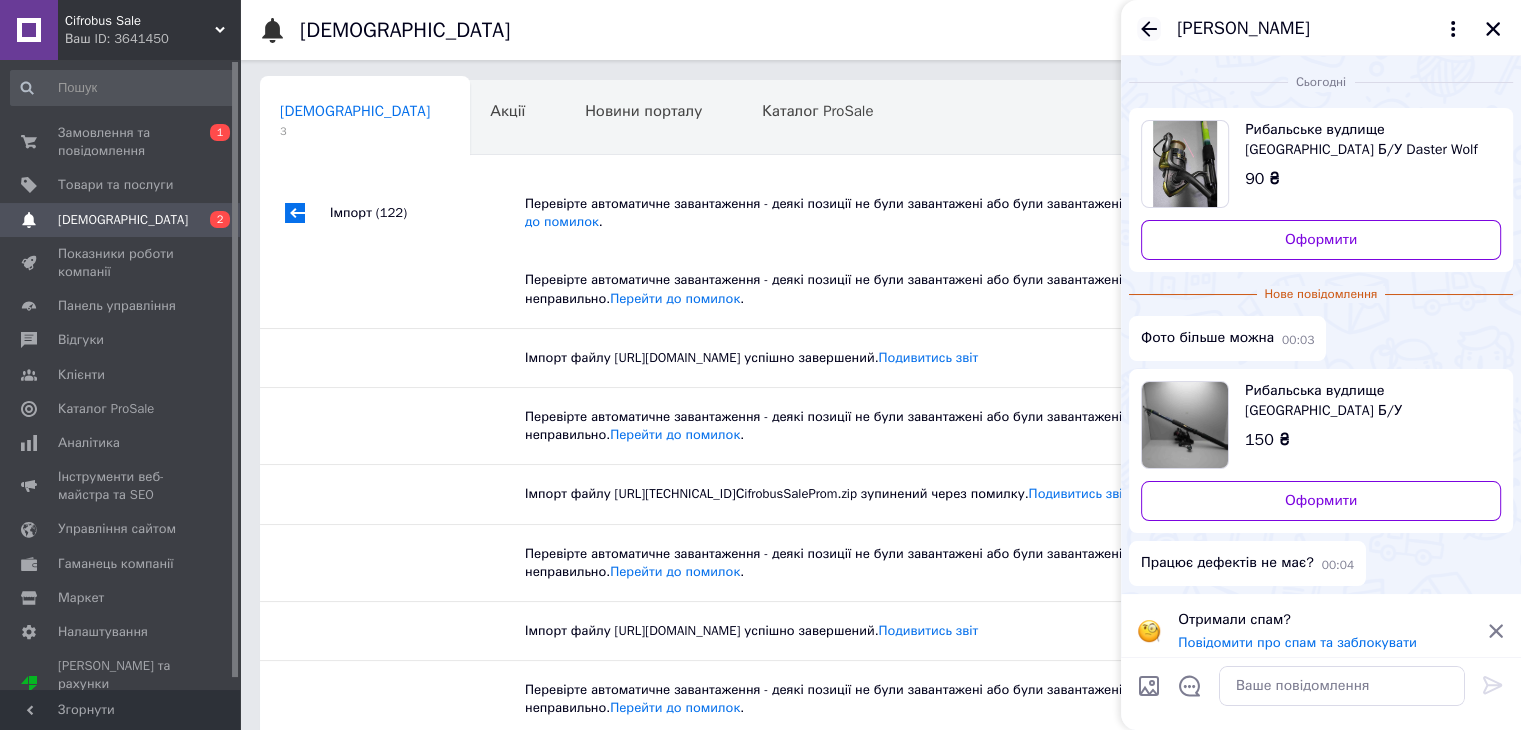 click 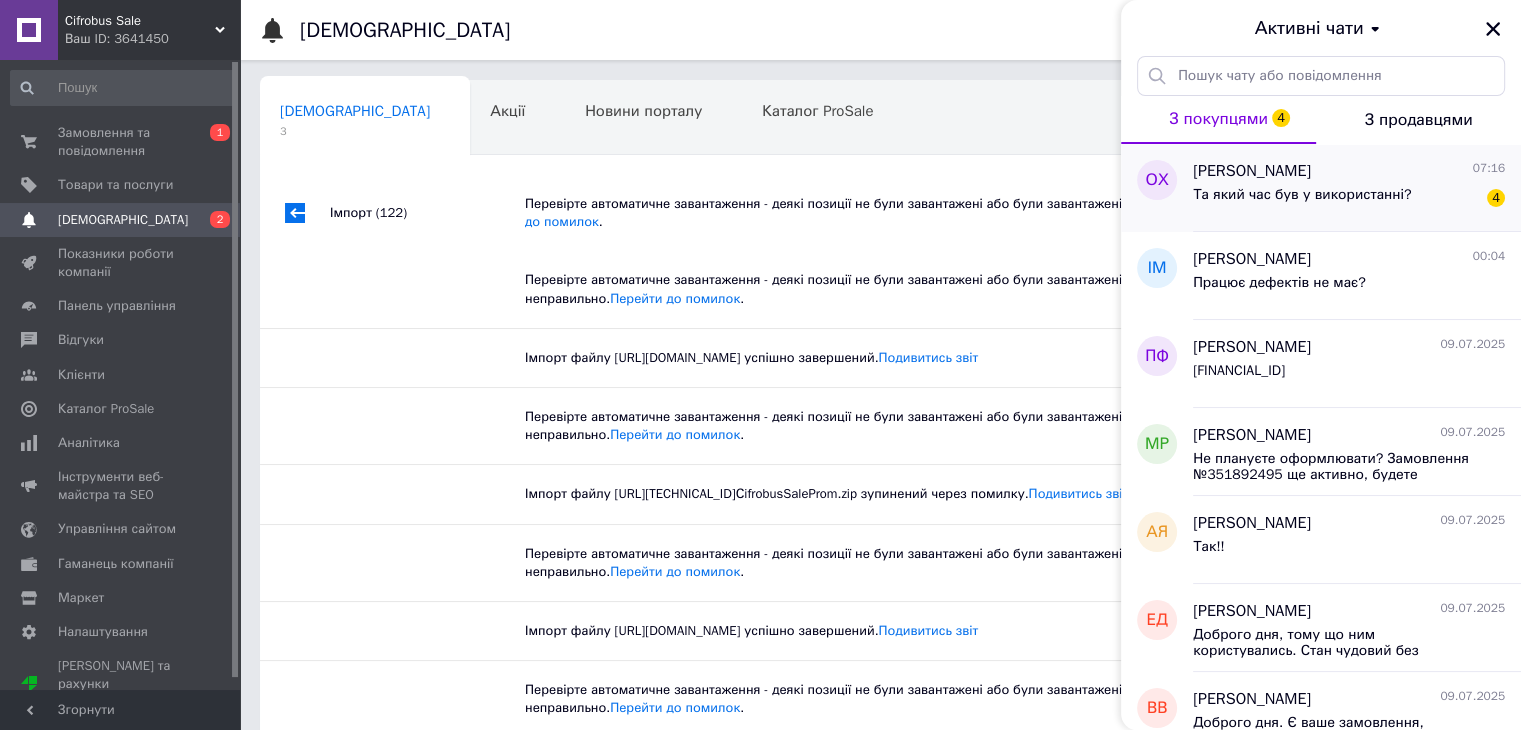 click on "Та який час був у використанні?" at bounding box center [1302, 195] 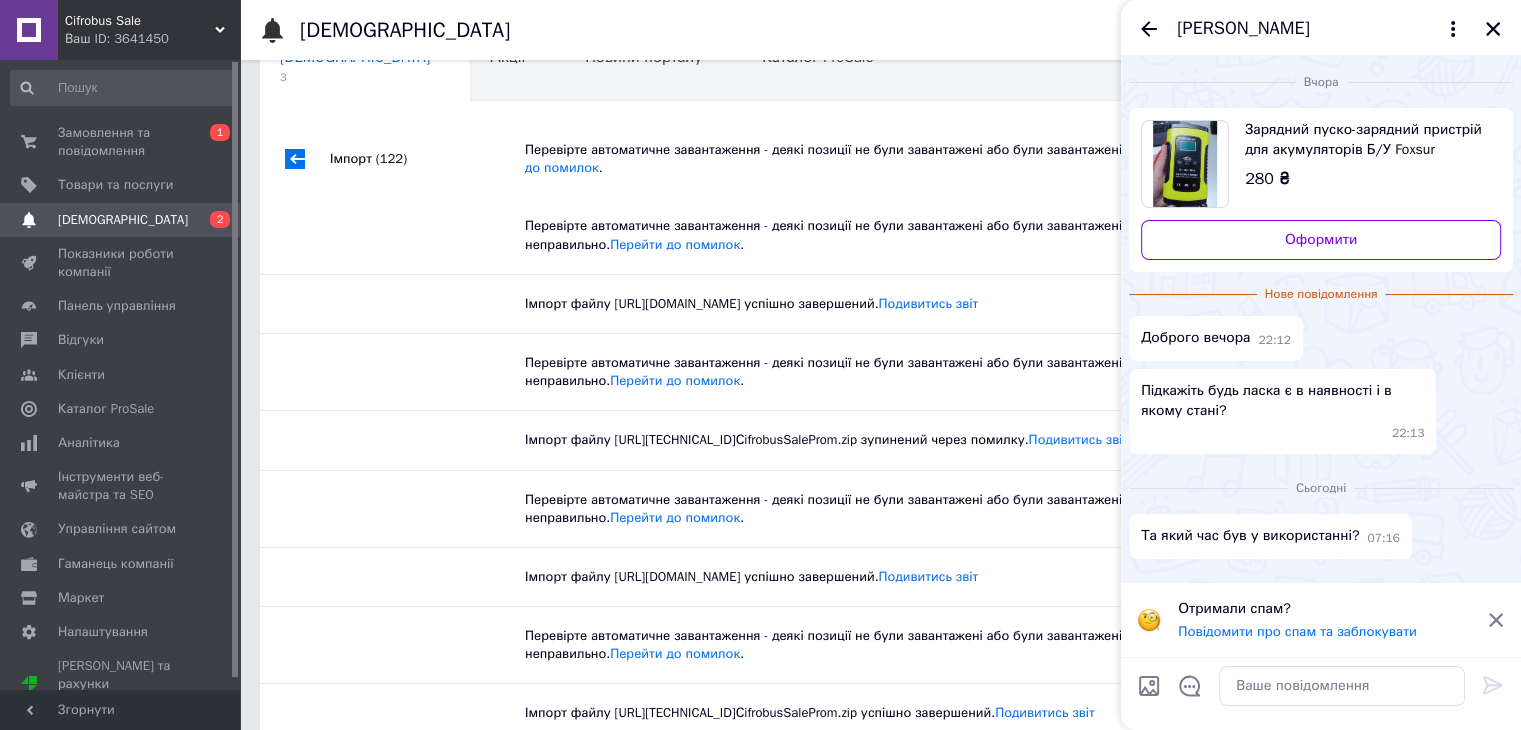 scroll, scrollTop: 100, scrollLeft: 0, axis: vertical 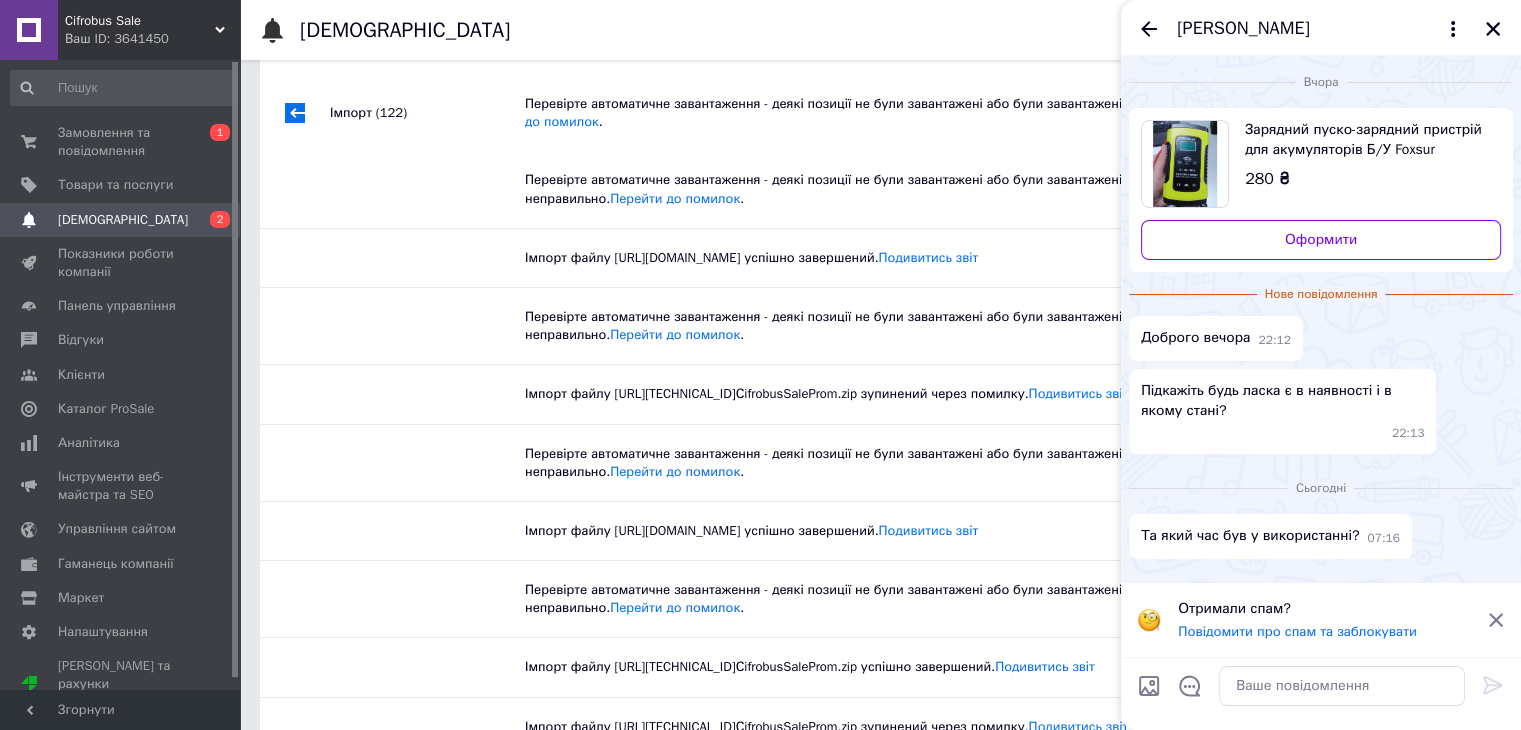 click on "Зарядний пуско-зарядний пристрій для акумуляторів Б/У Foxsur FBC1205D" at bounding box center [1365, 140] 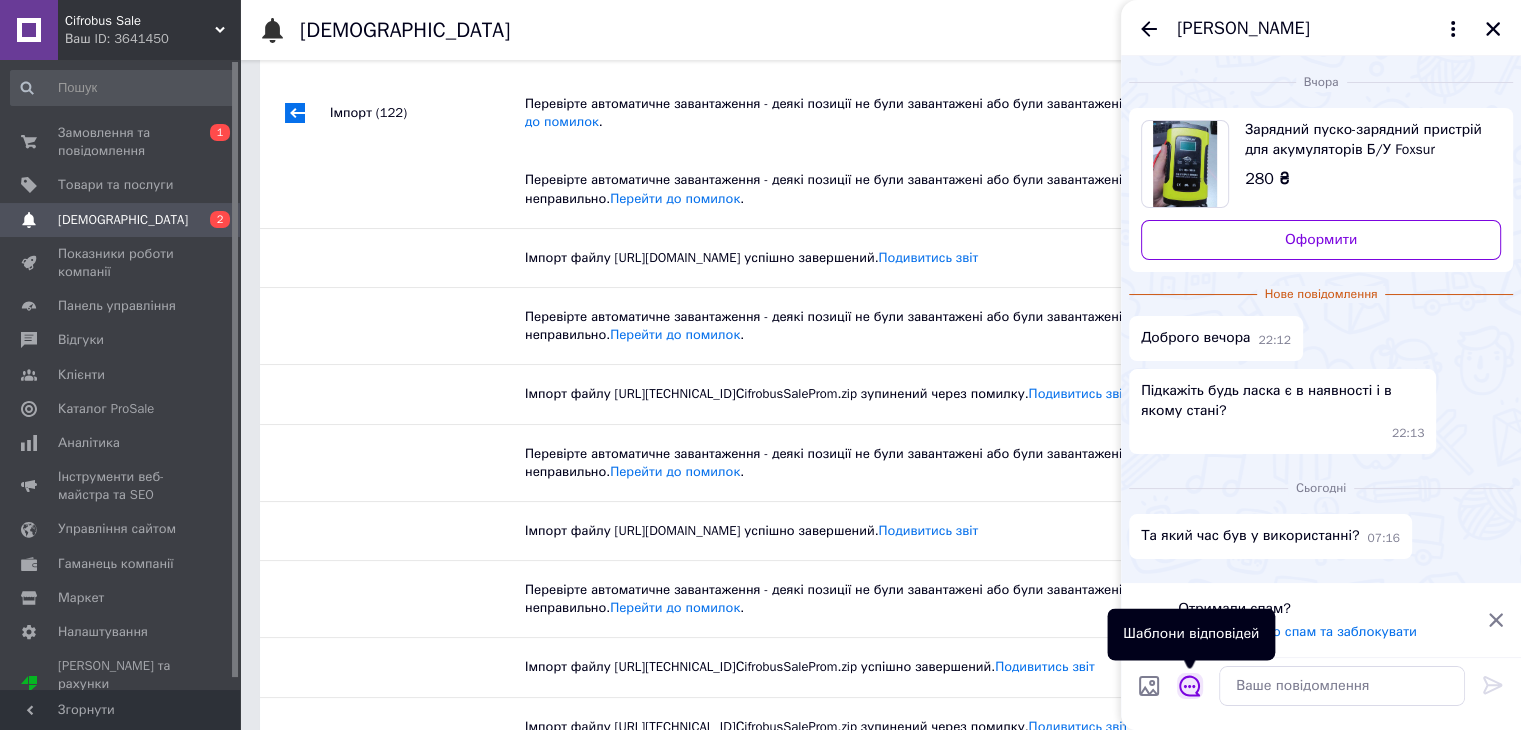 click 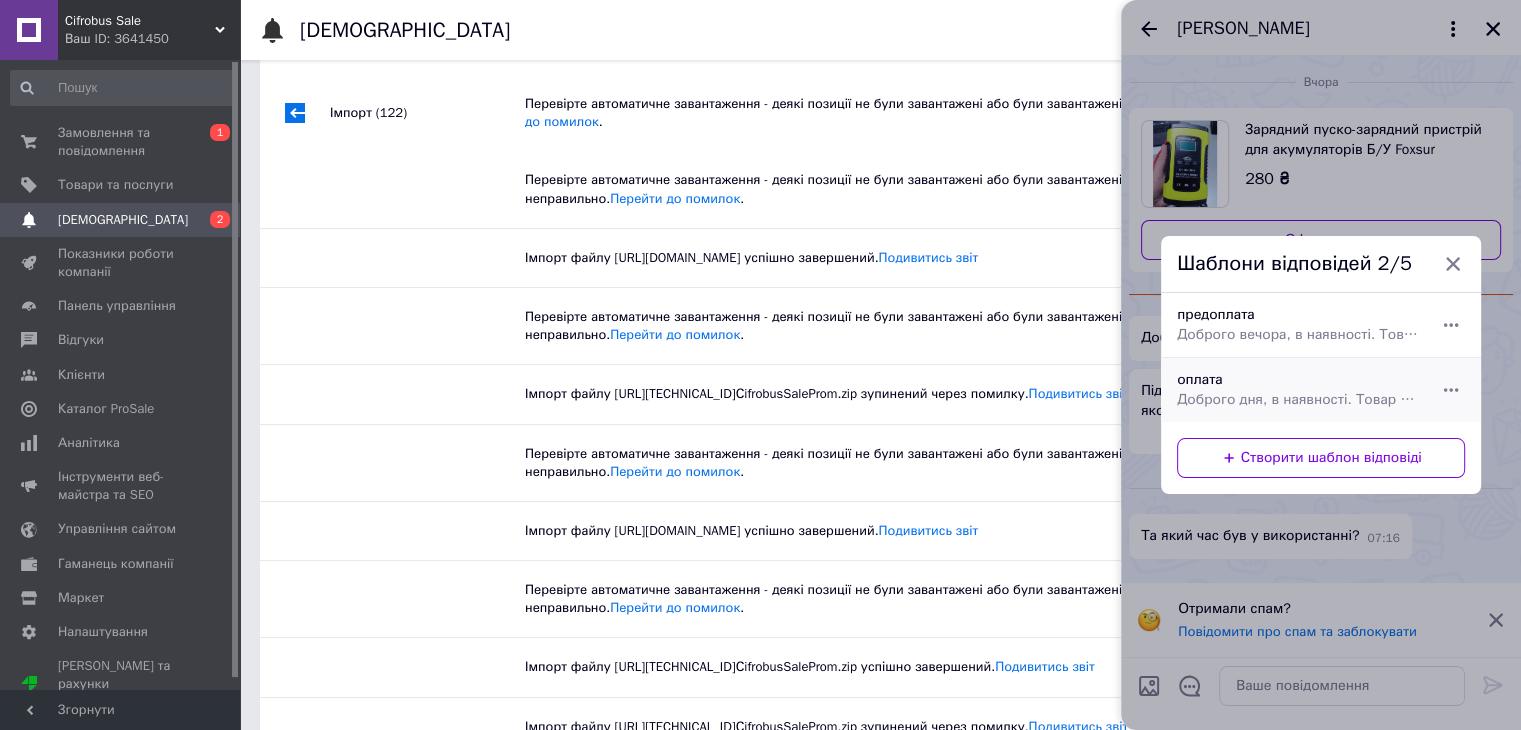 click on "Доброго дня, в наявності. Товар БУ продається як на фото. Купити можна сплативши на сайті пром оплатою або оплата по реквізитам" at bounding box center [1299, 400] 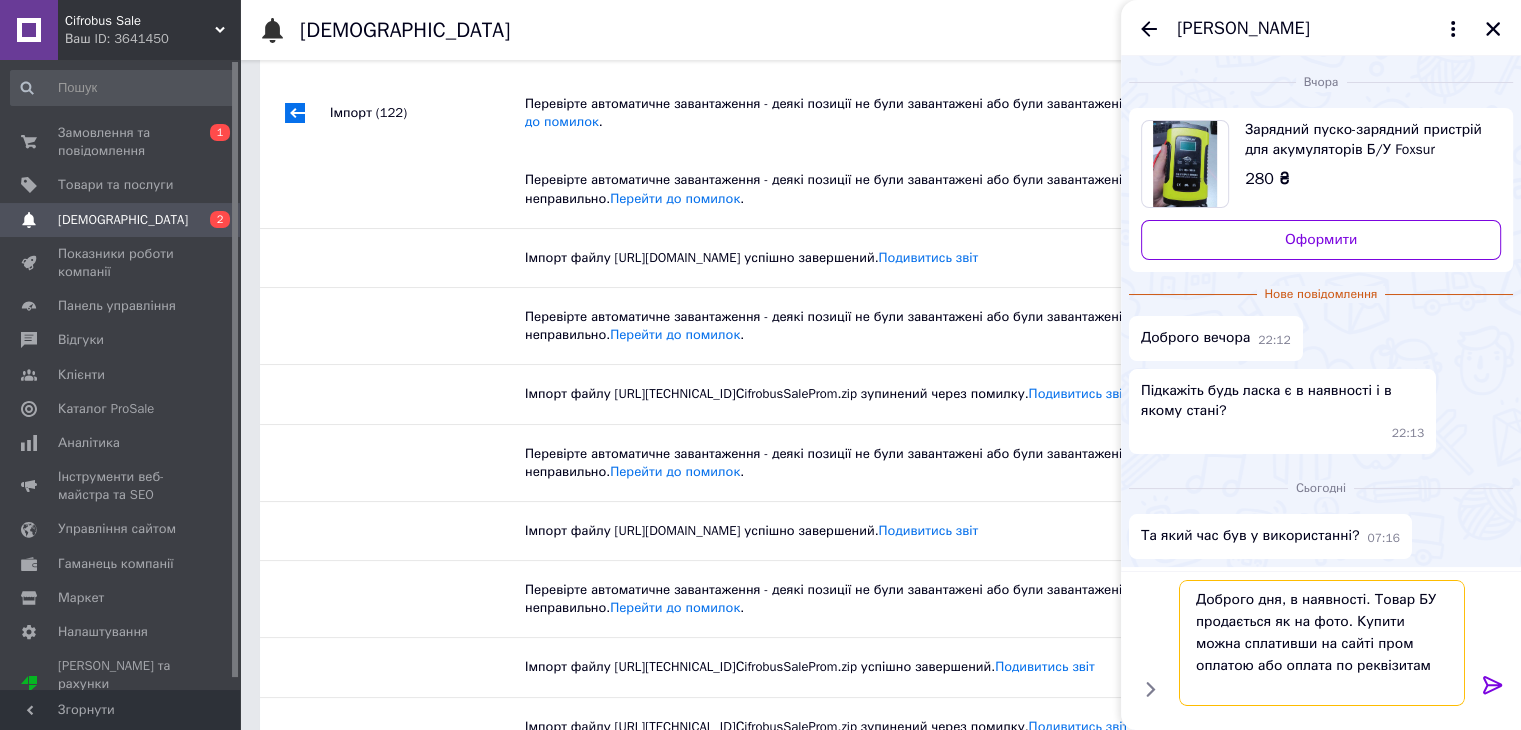click on "Доброго дня, в наявності. Товар БУ продається як на фото. Купити можна сплативши на сайті пром оплатою або оплата по реквізитам" at bounding box center (1322, 643) 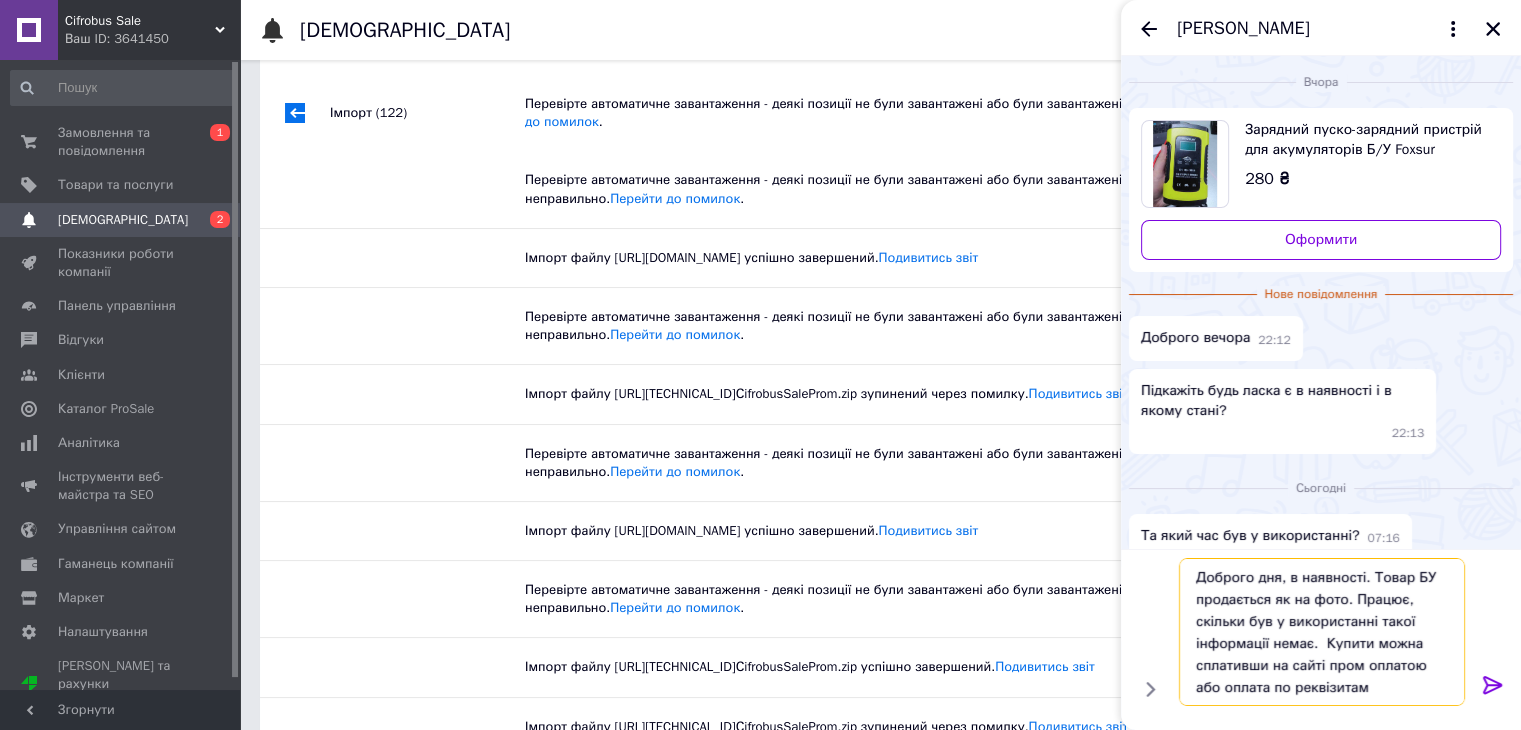 click on "Доброго дня, в наявності. Товар БУ продається як на фото. Працює, скільки був у використанні такої інформації немає.  Купити можна сплативши на сайті пром оплатою або оплата по реквізитам" at bounding box center (1322, 632) 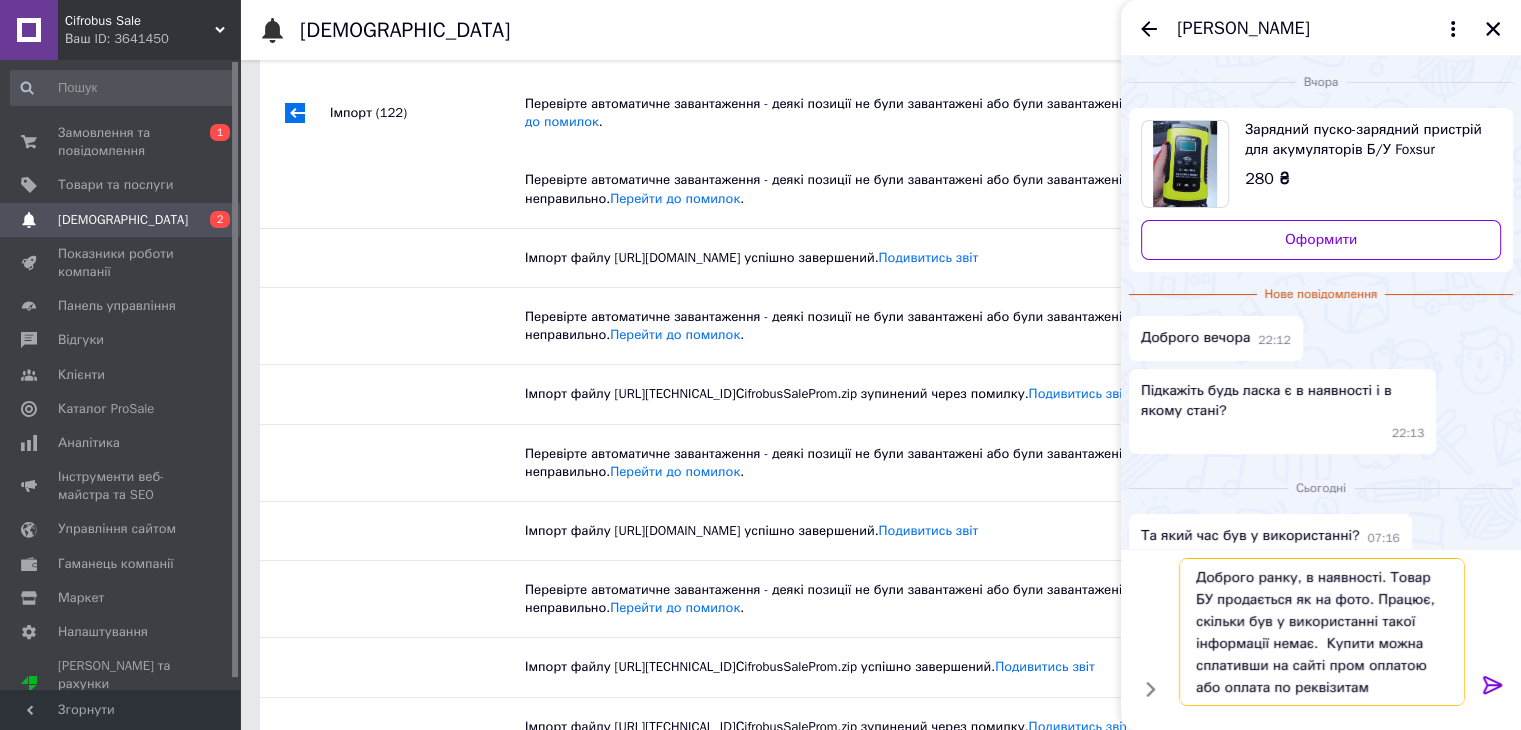 drag, startPoint x: 1353, startPoint y: 597, endPoint x: 1340, endPoint y: 711, distance: 114.73883 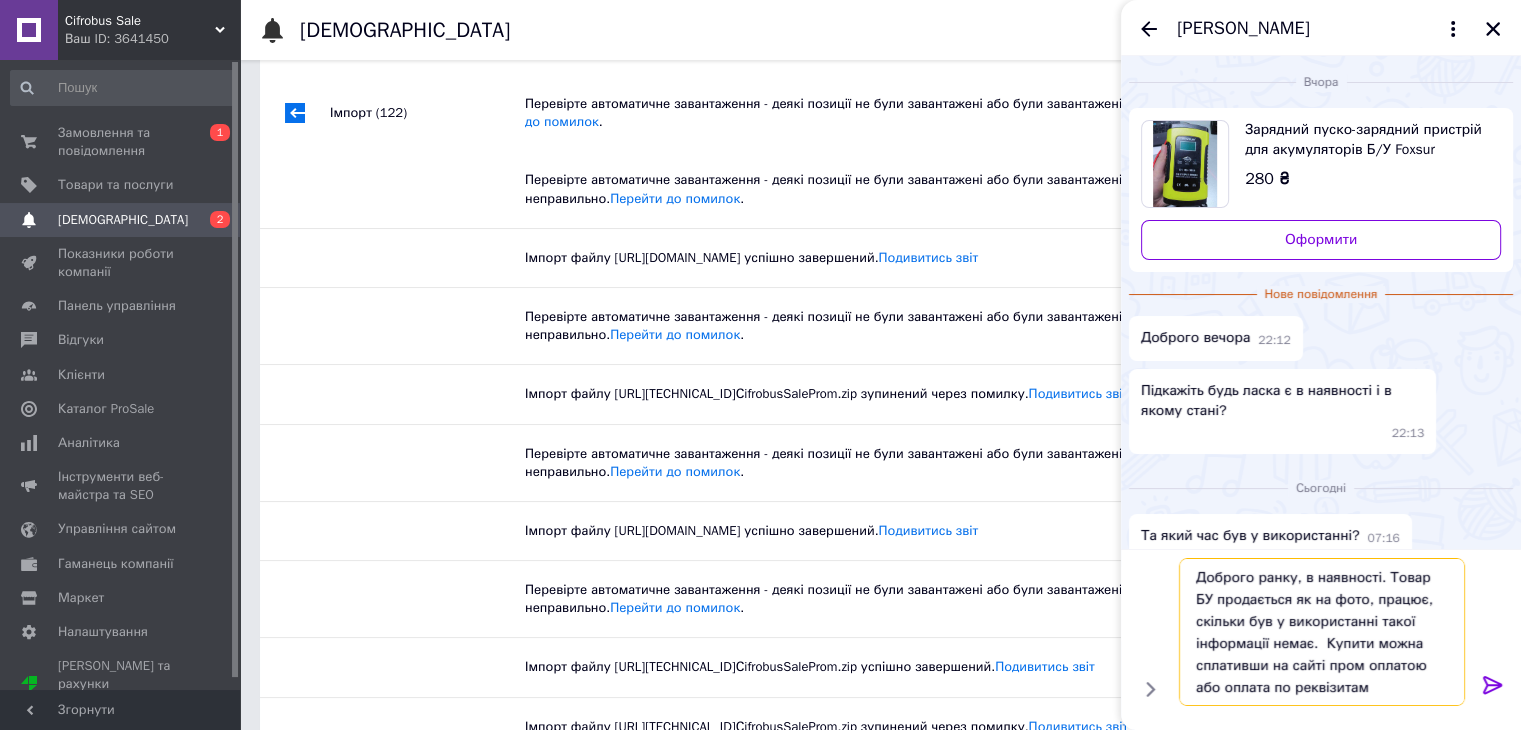 type on "Доброго ранку, в наявності. Товар БУ продається як на фото, працює, скільки був у використанні такої інформації немає.  Купити можна сплативши на сайті пром оплатою або оплата по реквізитам" 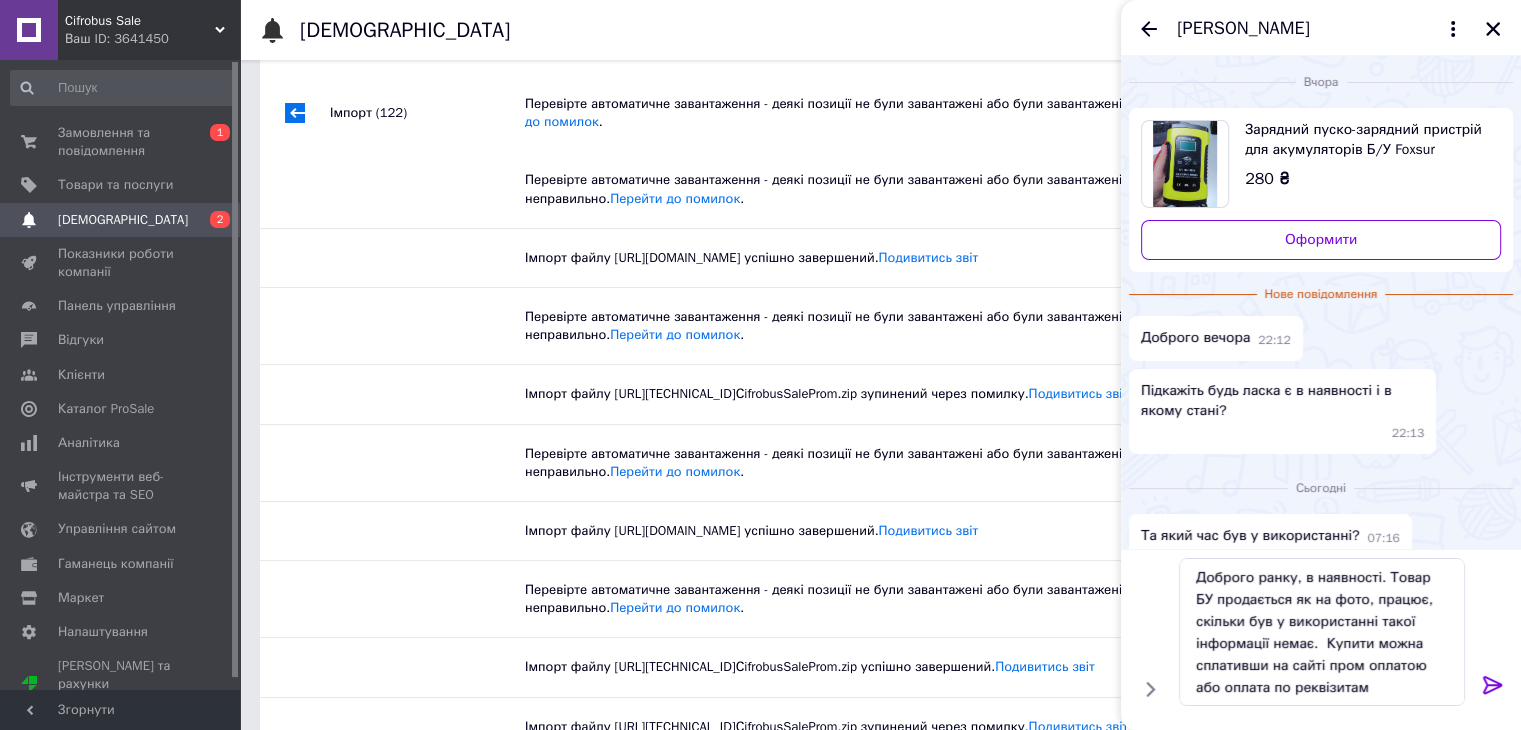 click 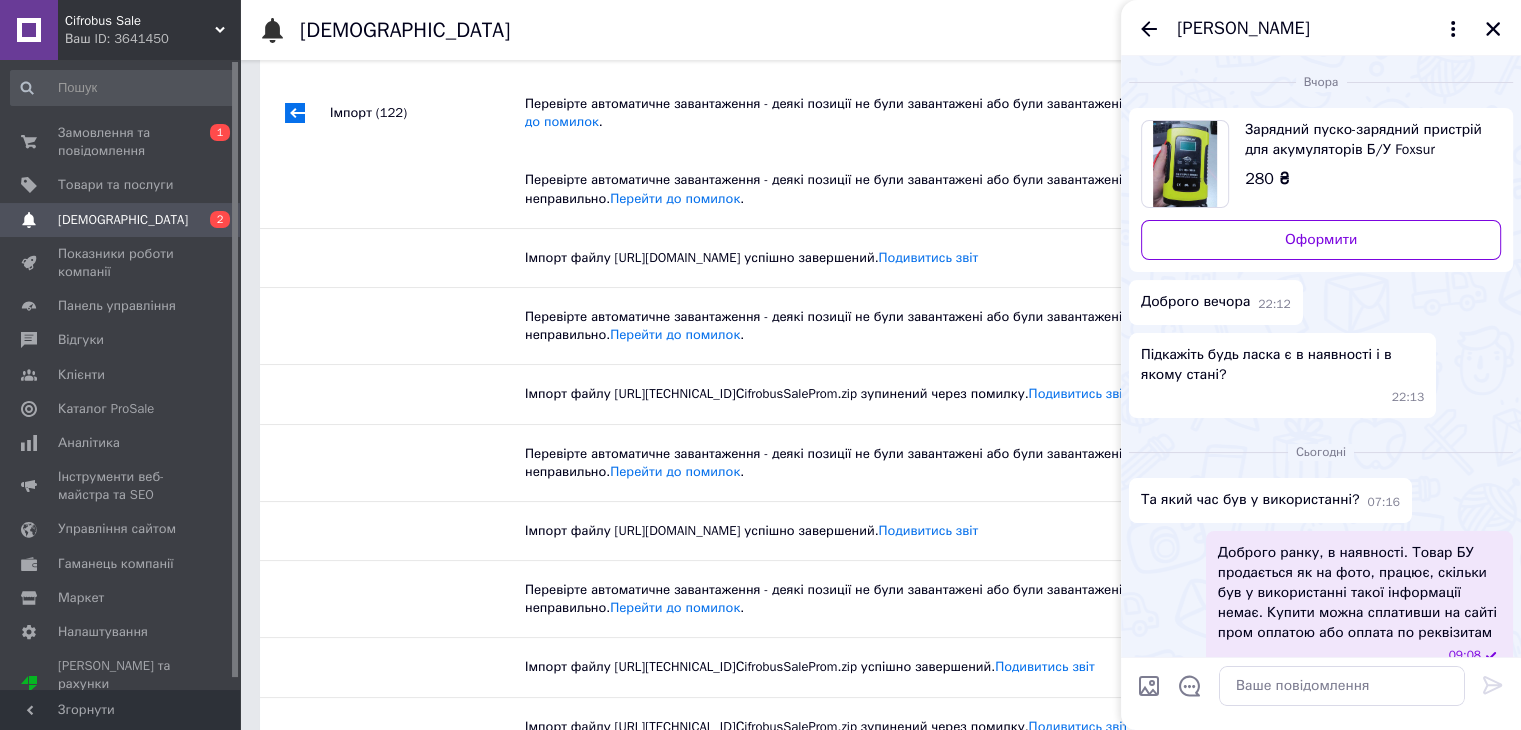 scroll, scrollTop: 28, scrollLeft: 0, axis: vertical 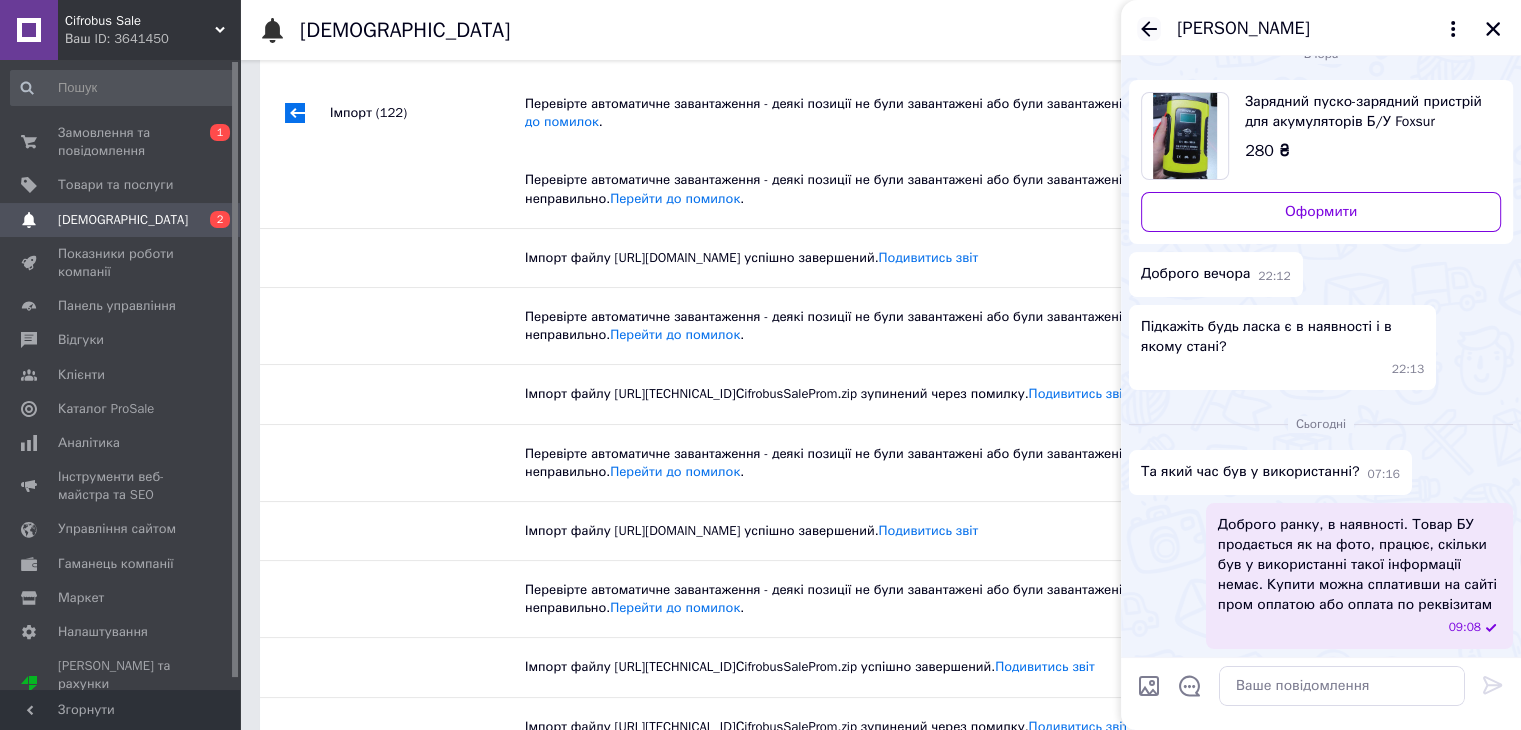 click 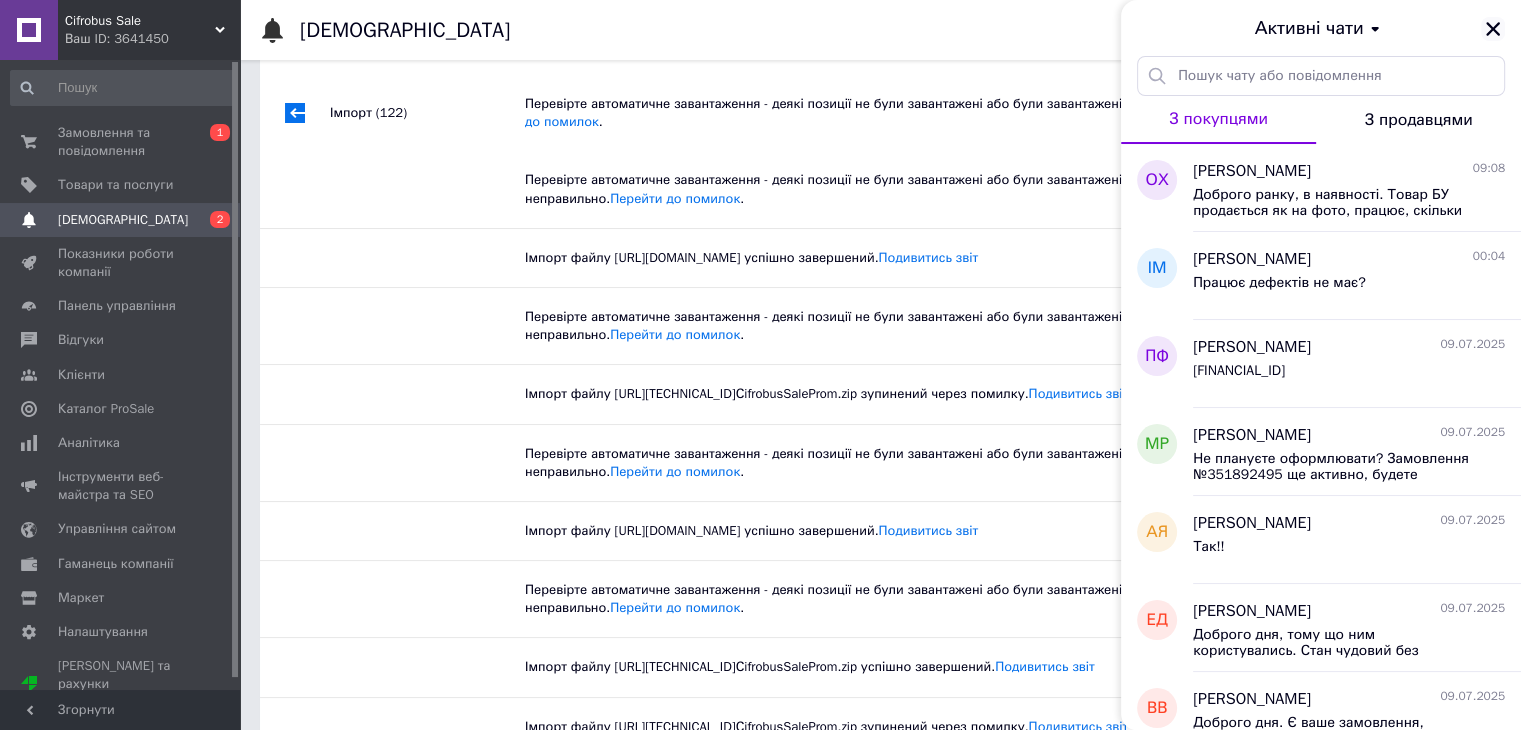 click 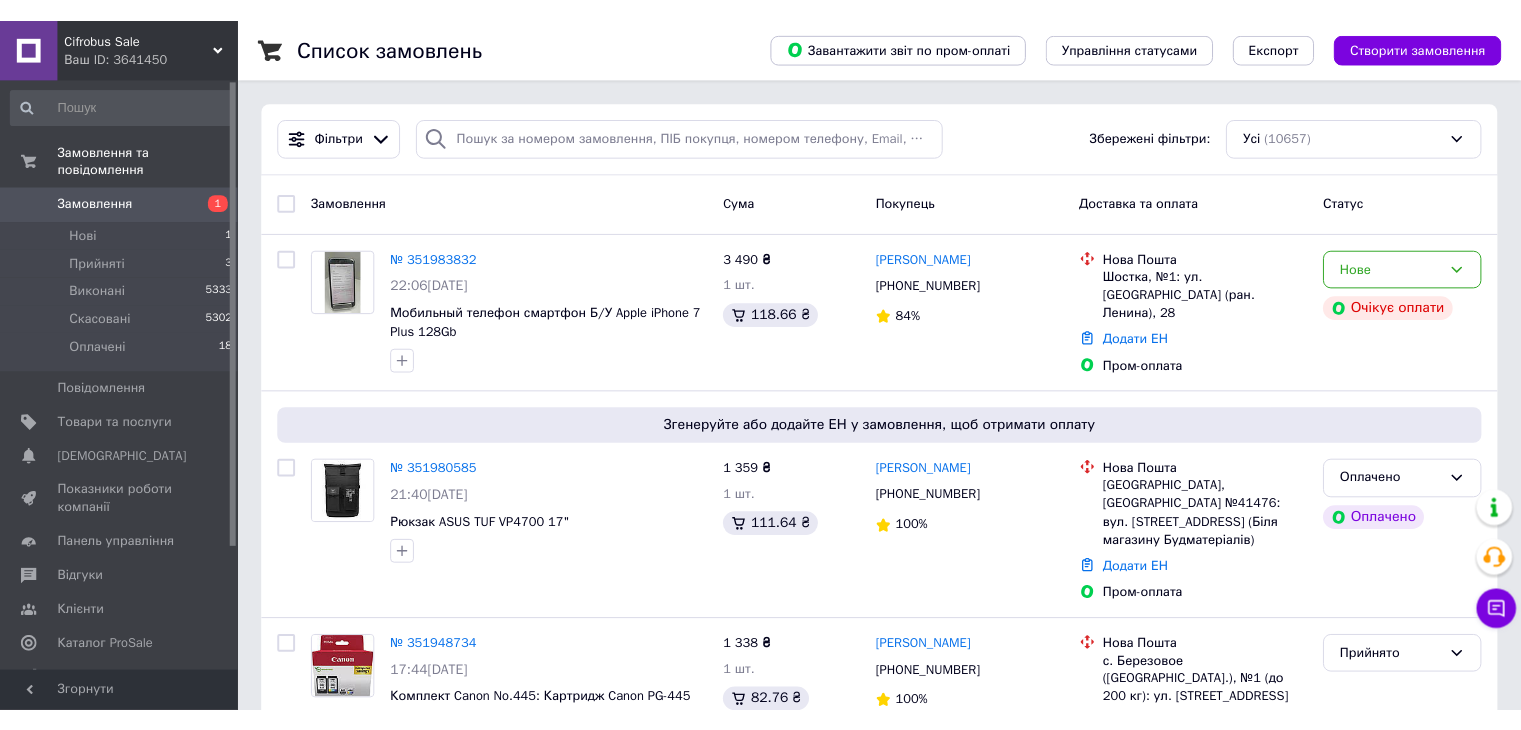 scroll, scrollTop: 0, scrollLeft: 0, axis: both 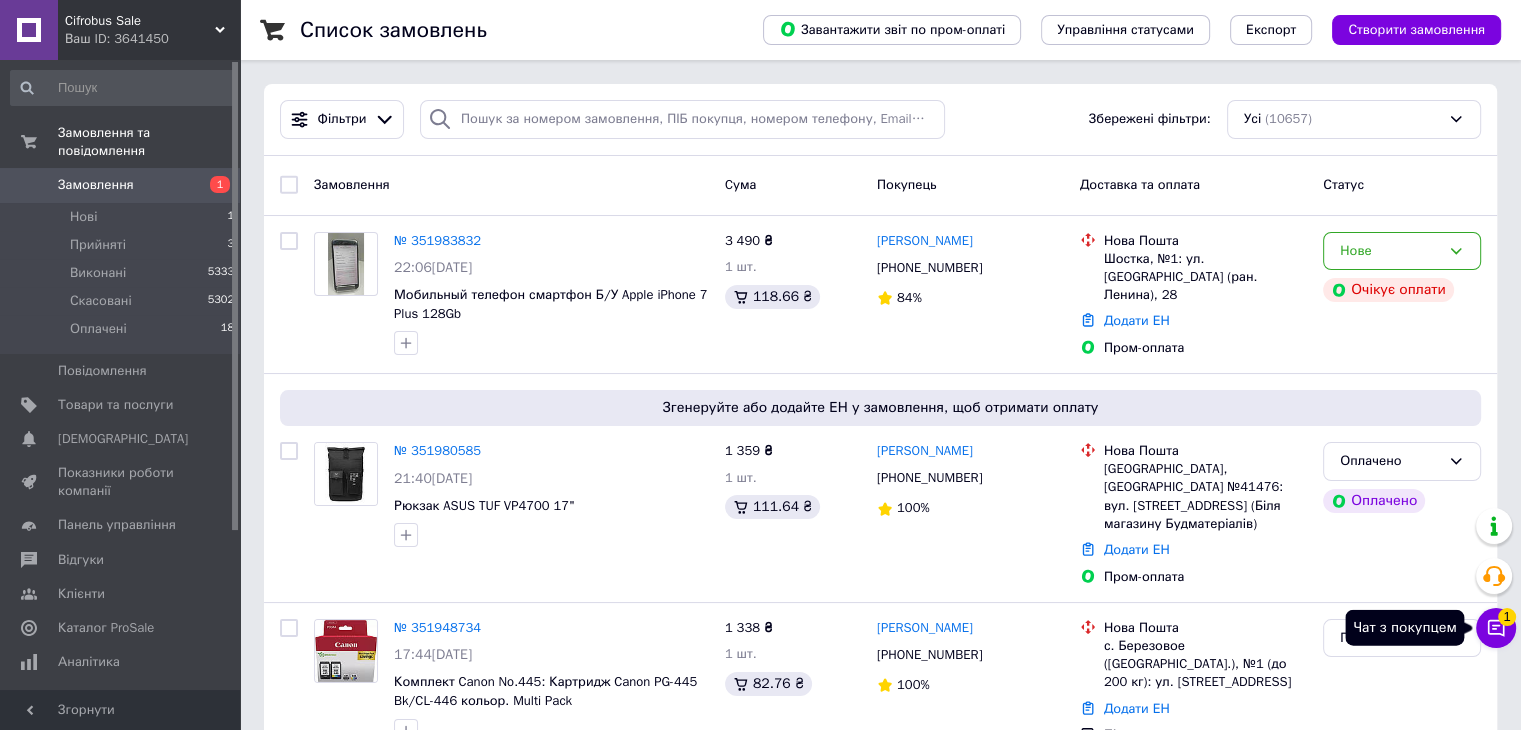 click 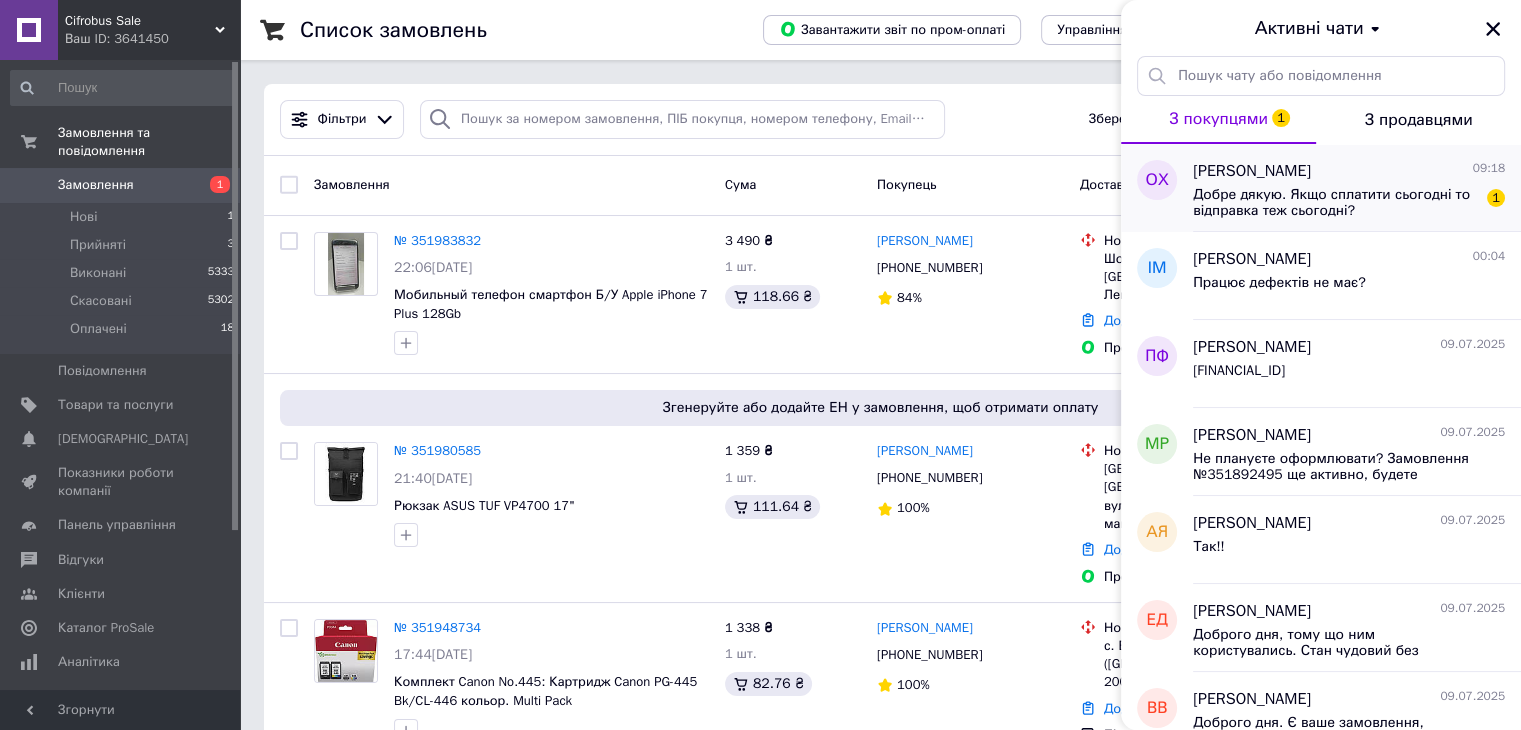 click on "Добре дякую.
Якщо сплатити сьогодні то відправка теж сьогодні?" at bounding box center (1335, 203) 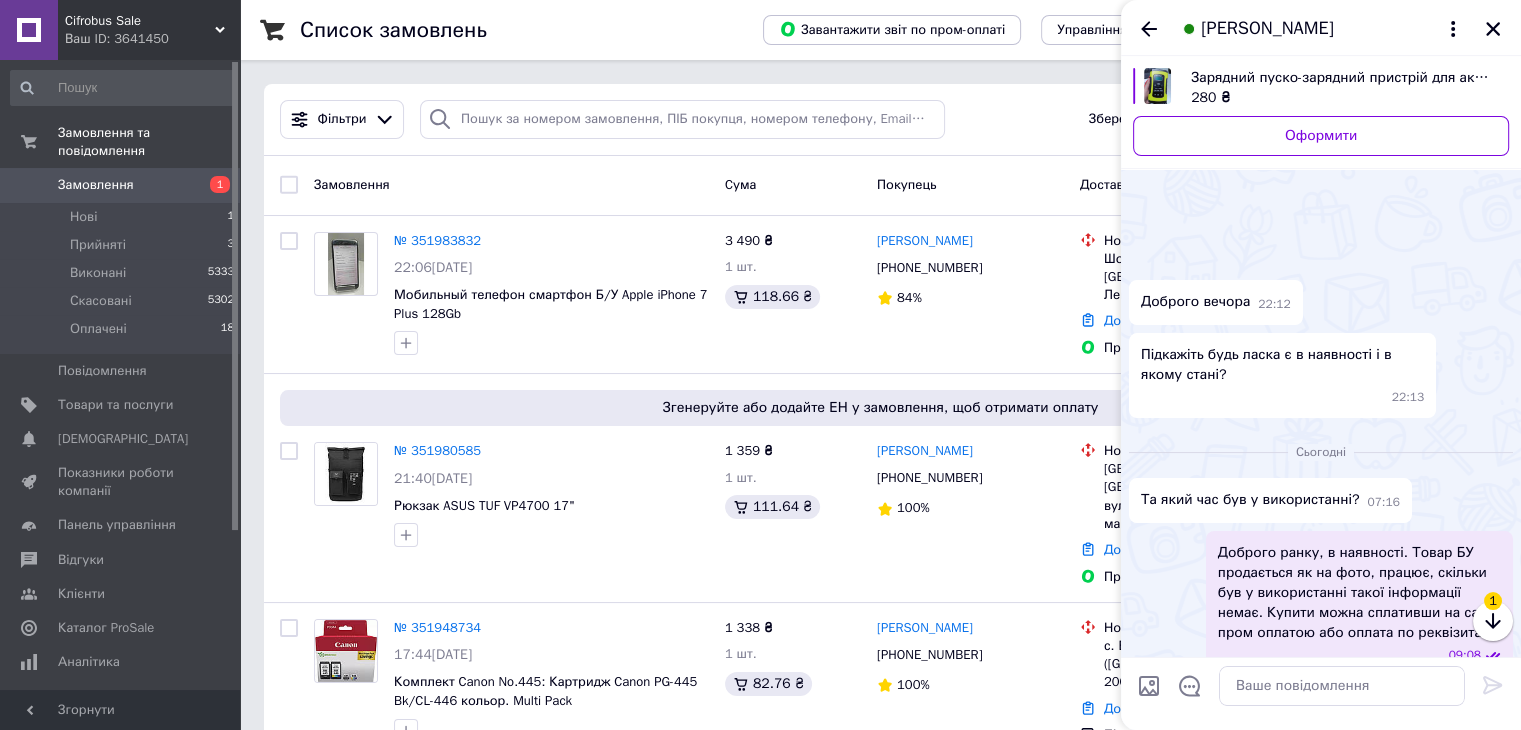 scroll, scrollTop: 177, scrollLeft: 0, axis: vertical 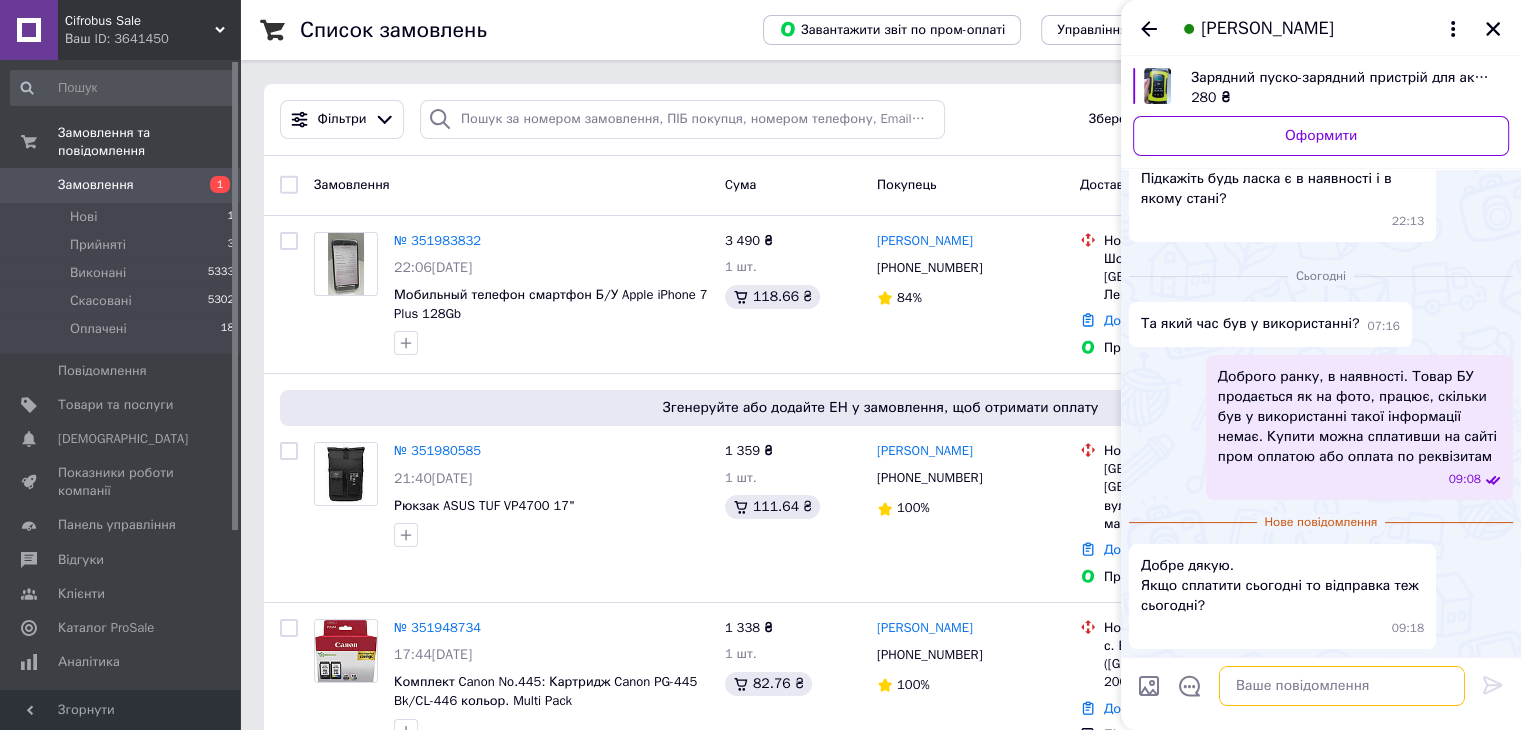 click at bounding box center (1342, 686) 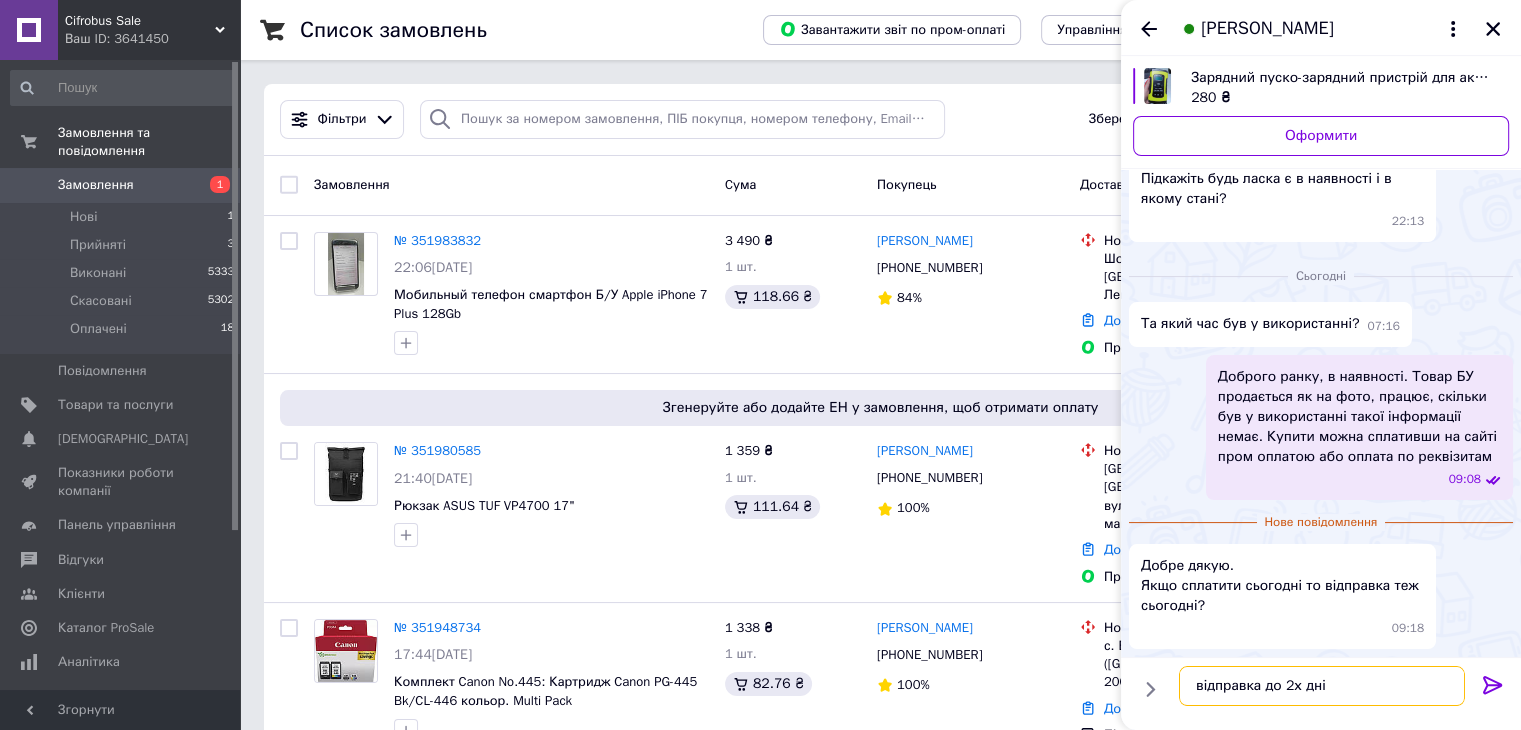 type on "відправка до 2х днів" 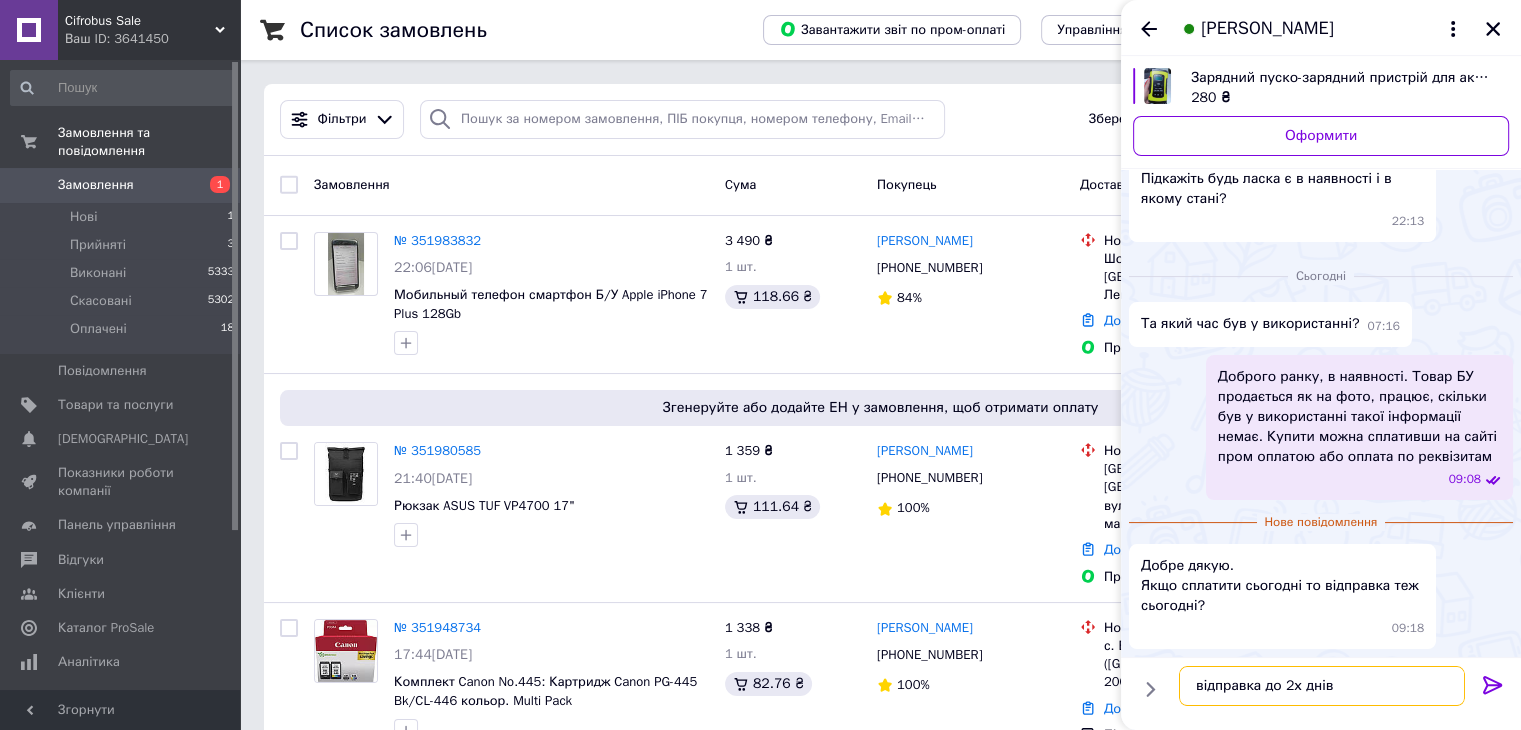 type 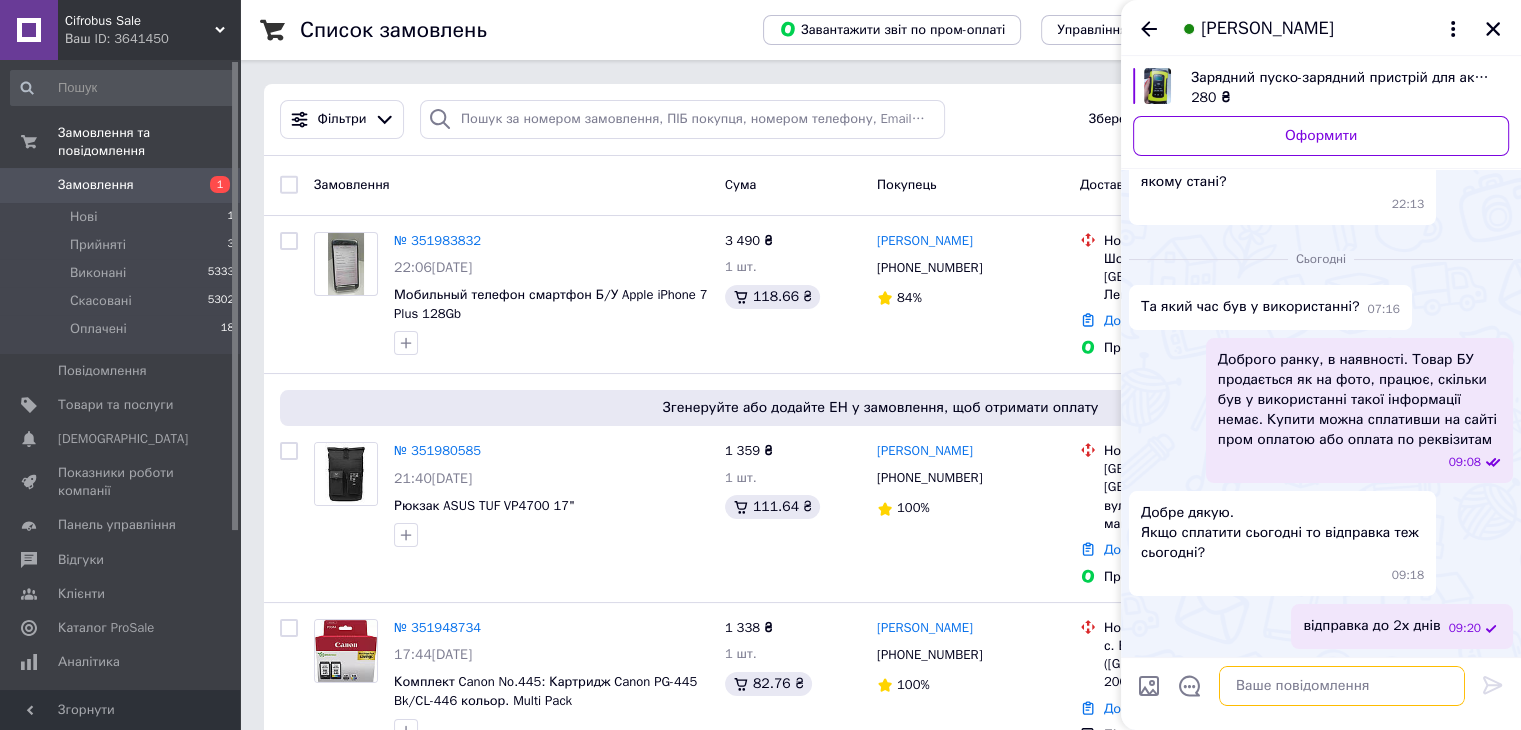 scroll, scrollTop: 143, scrollLeft: 0, axis: vertical 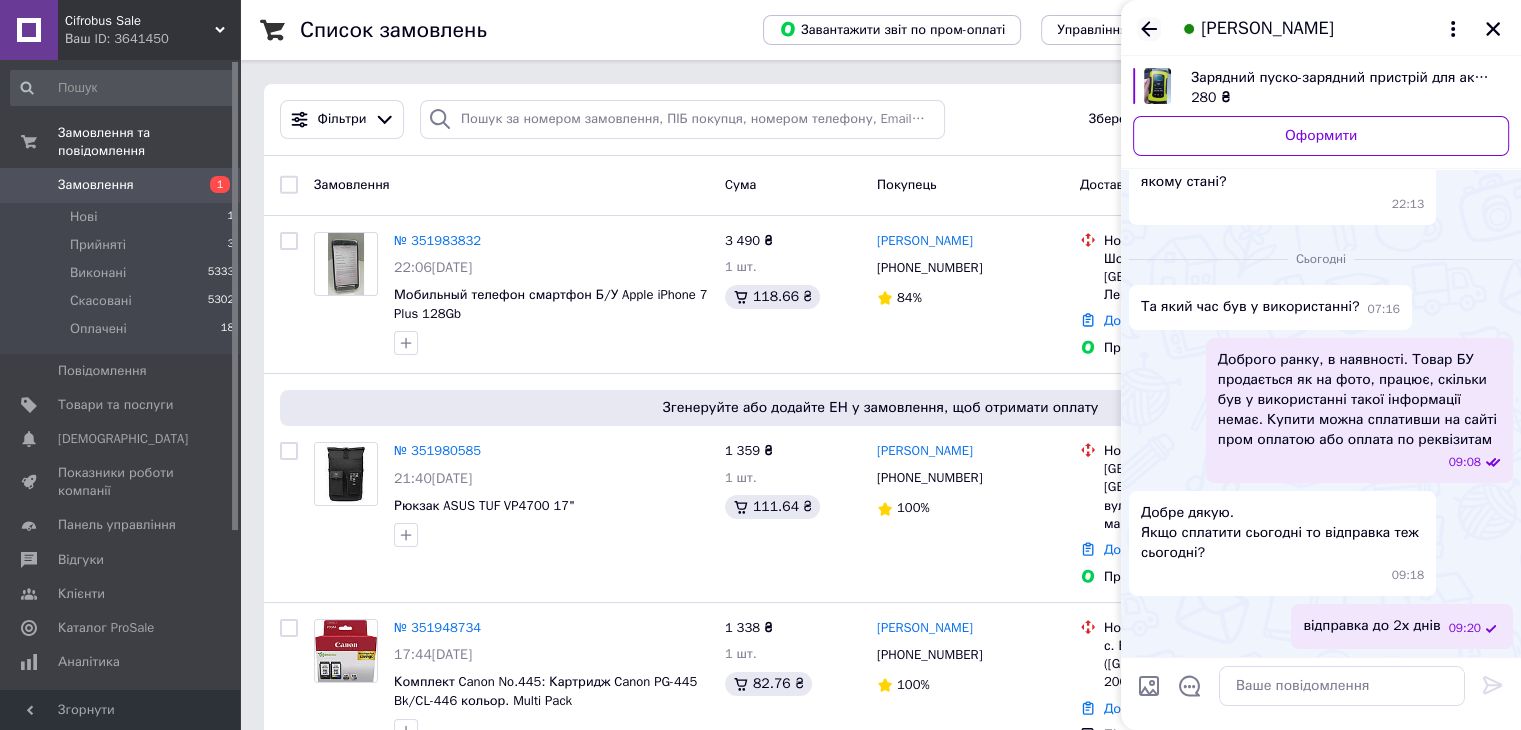 click 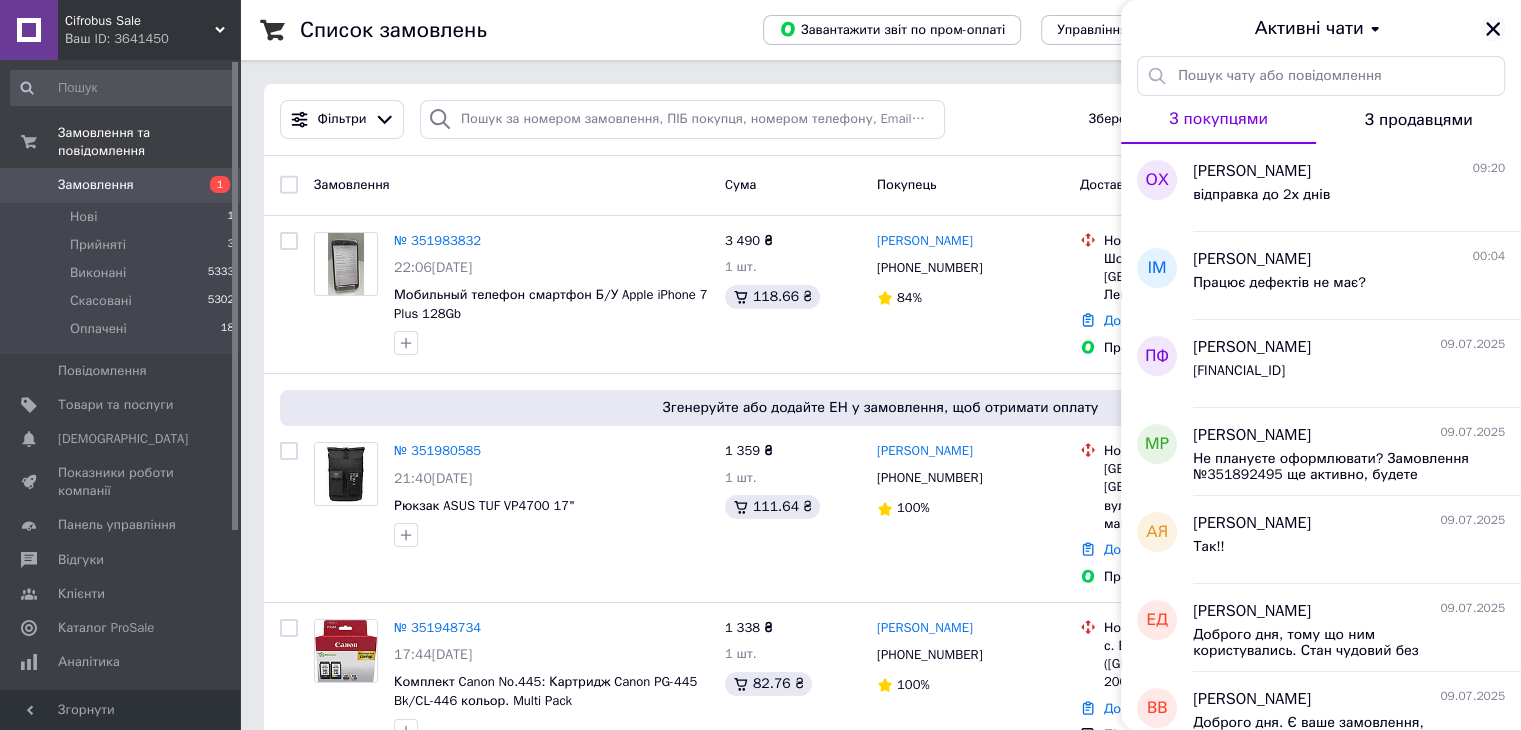 click 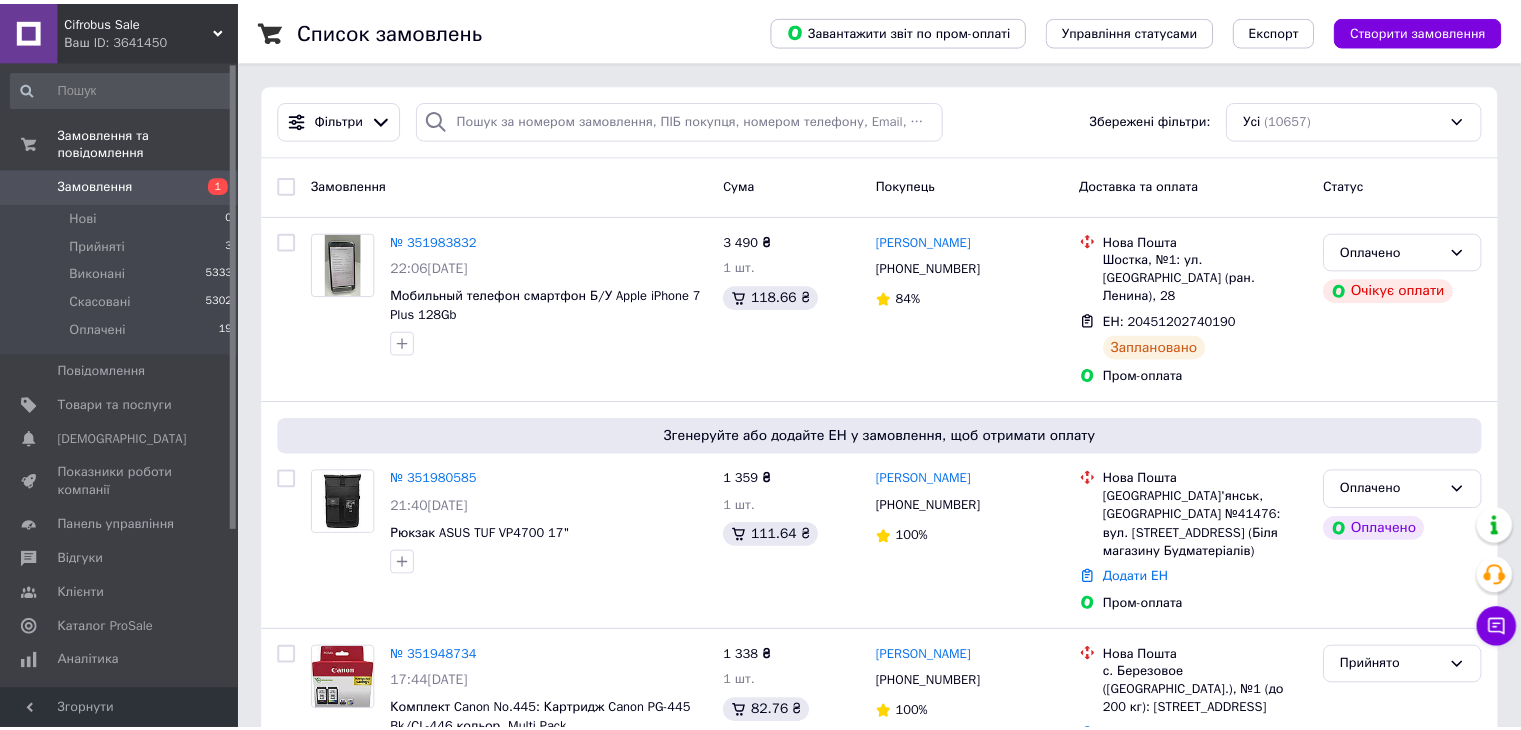 scroll, scrollTop: 0, scrollLeft: 0, axis: both 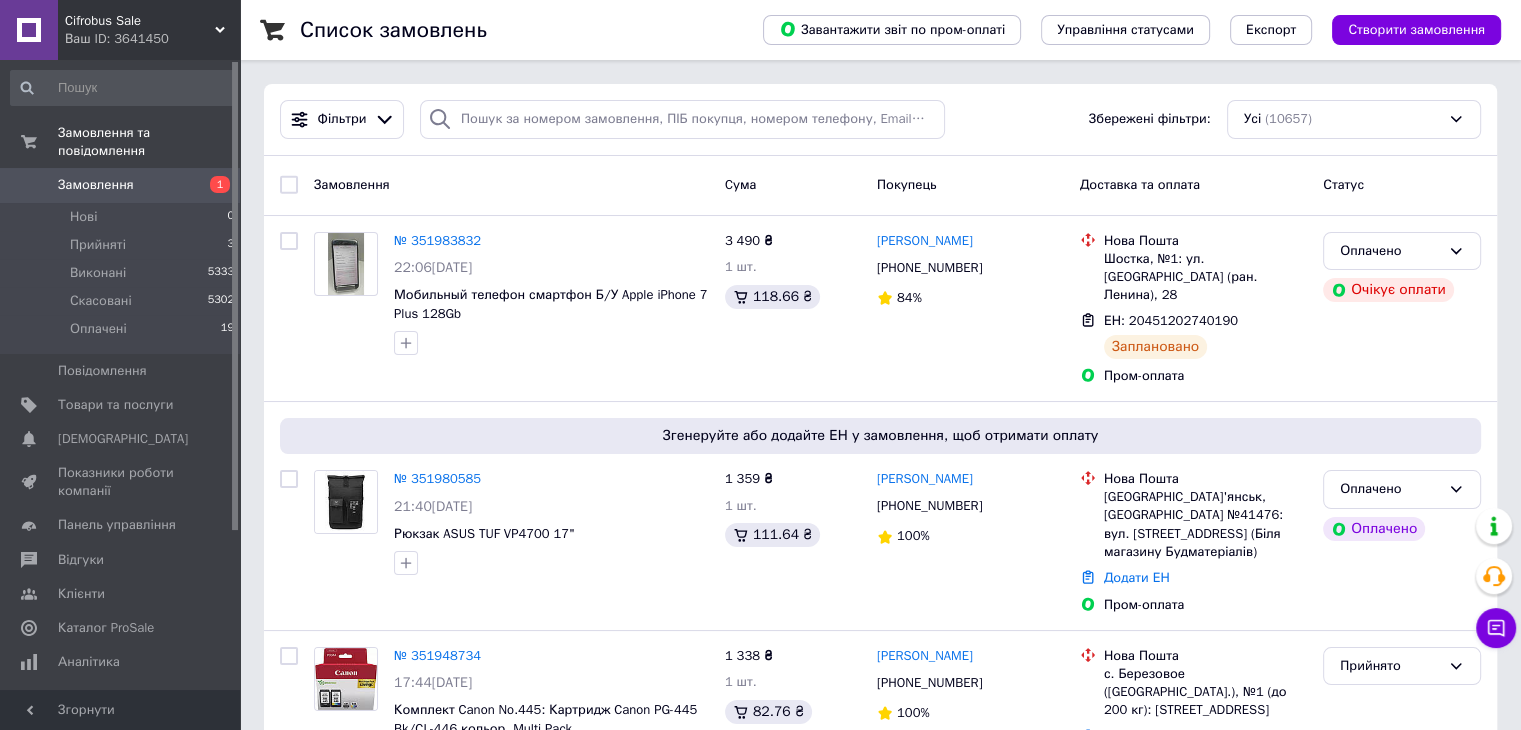 click 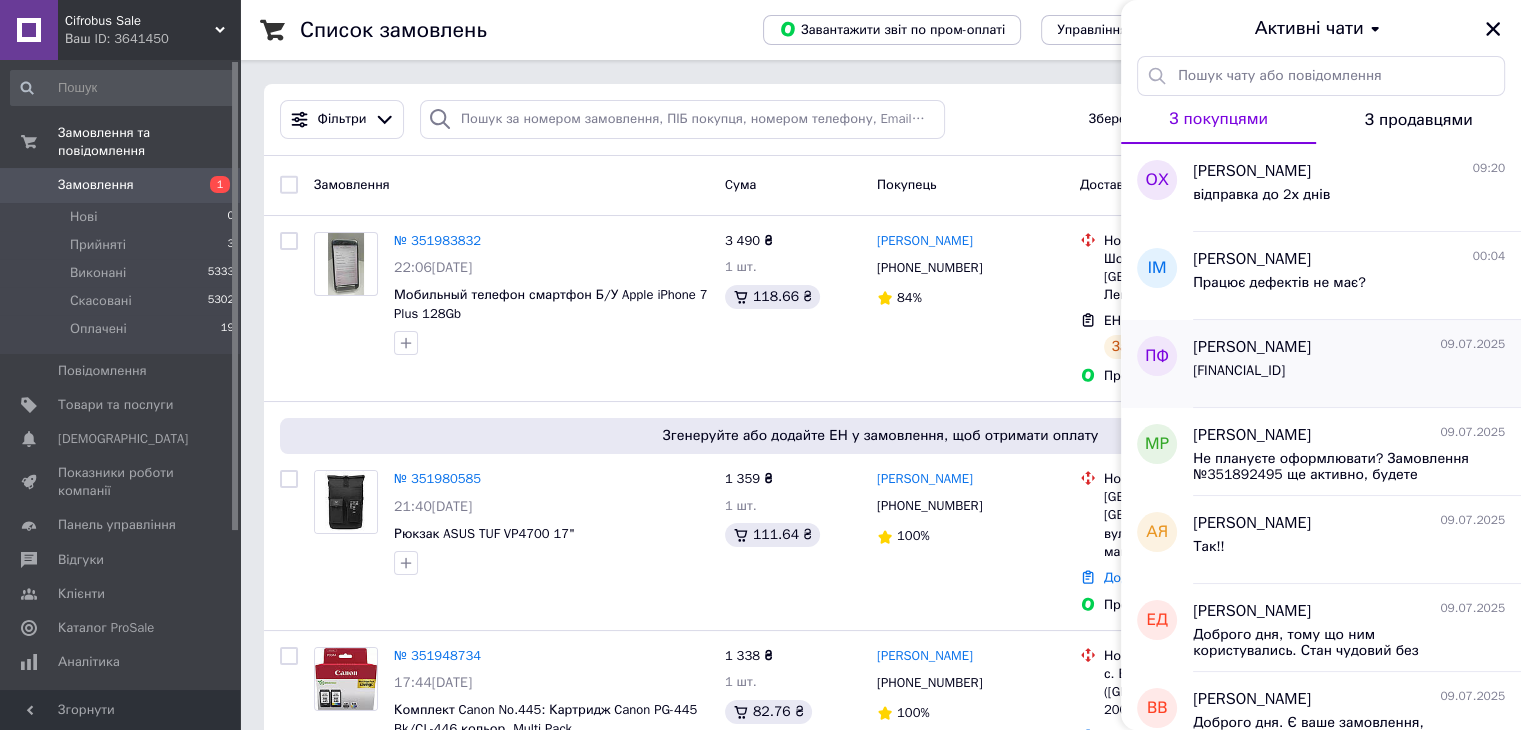 click on "[FINANCIAL_ID]" at bounding box center (1239, 377) 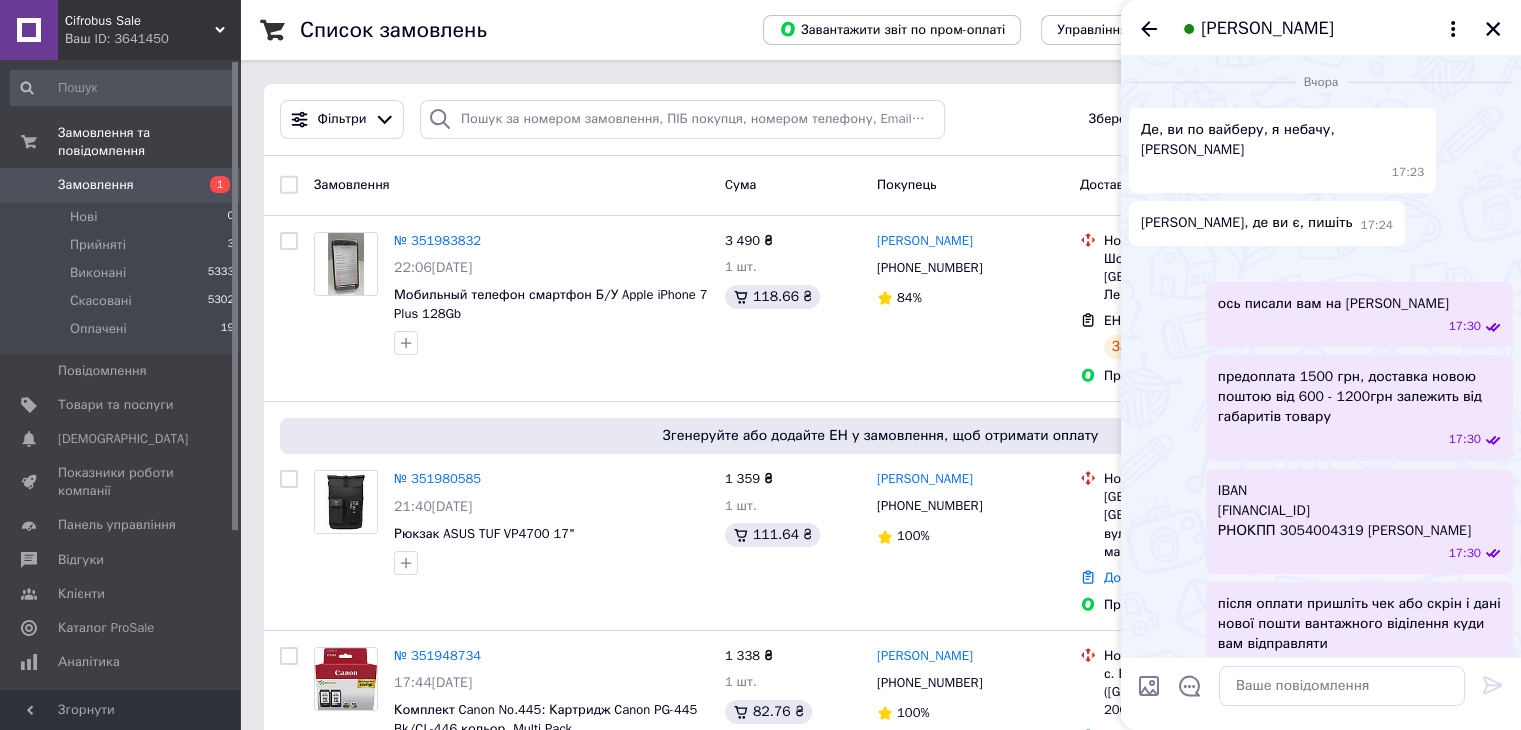 scroll, scrollTop: 219, scrollLeft: 0, axis: vertical 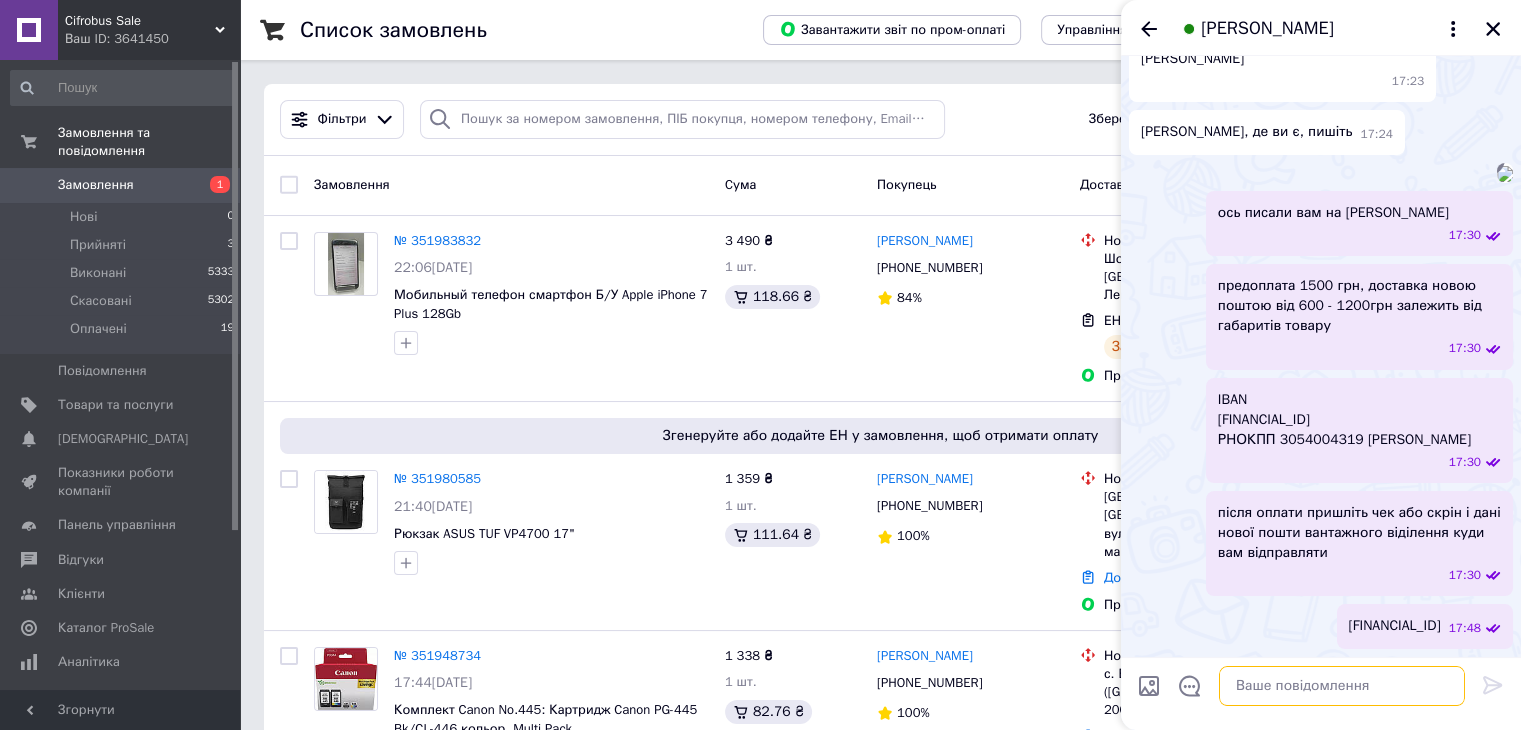 click at bounding box center (1342, 686) 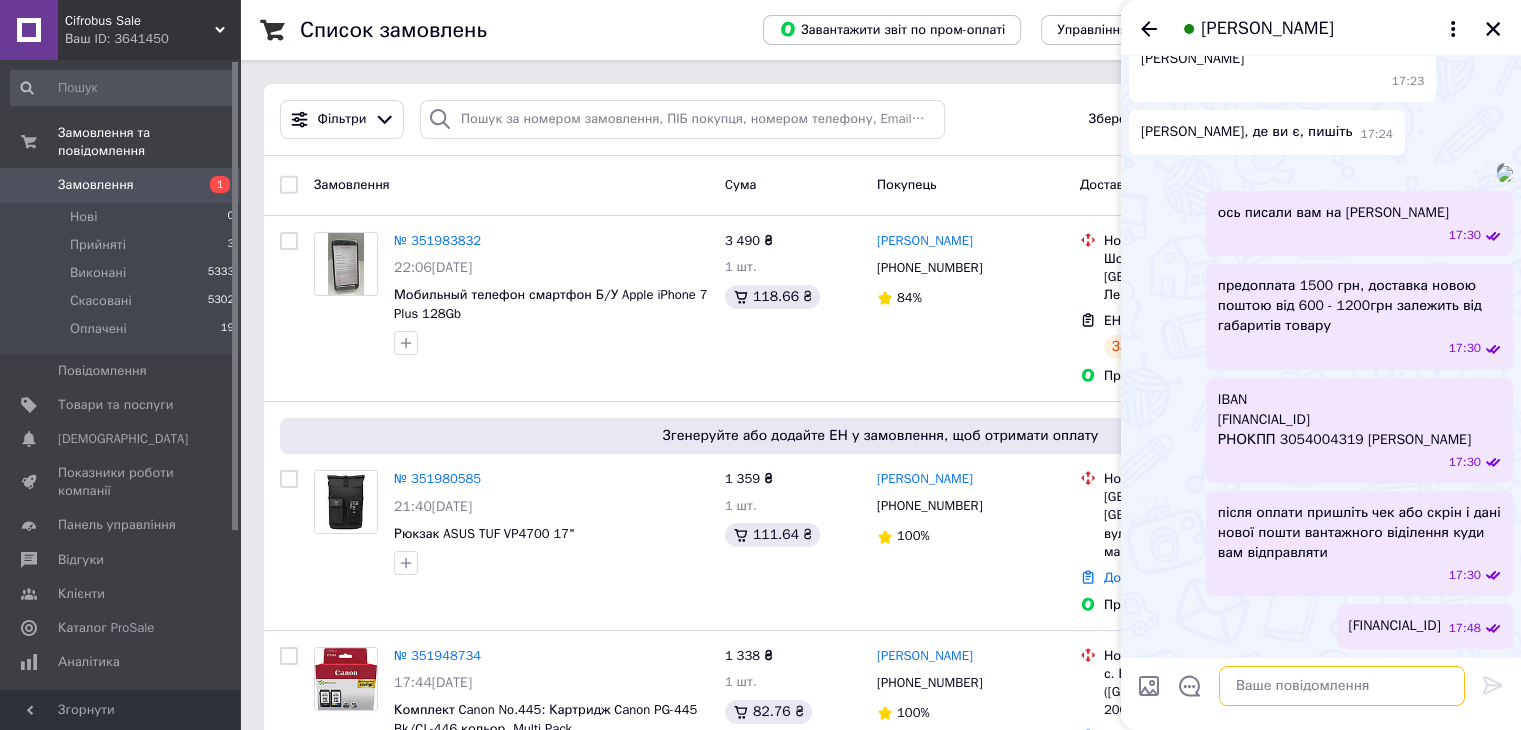 paste on "Є такі варіанти, аце ціна вище" 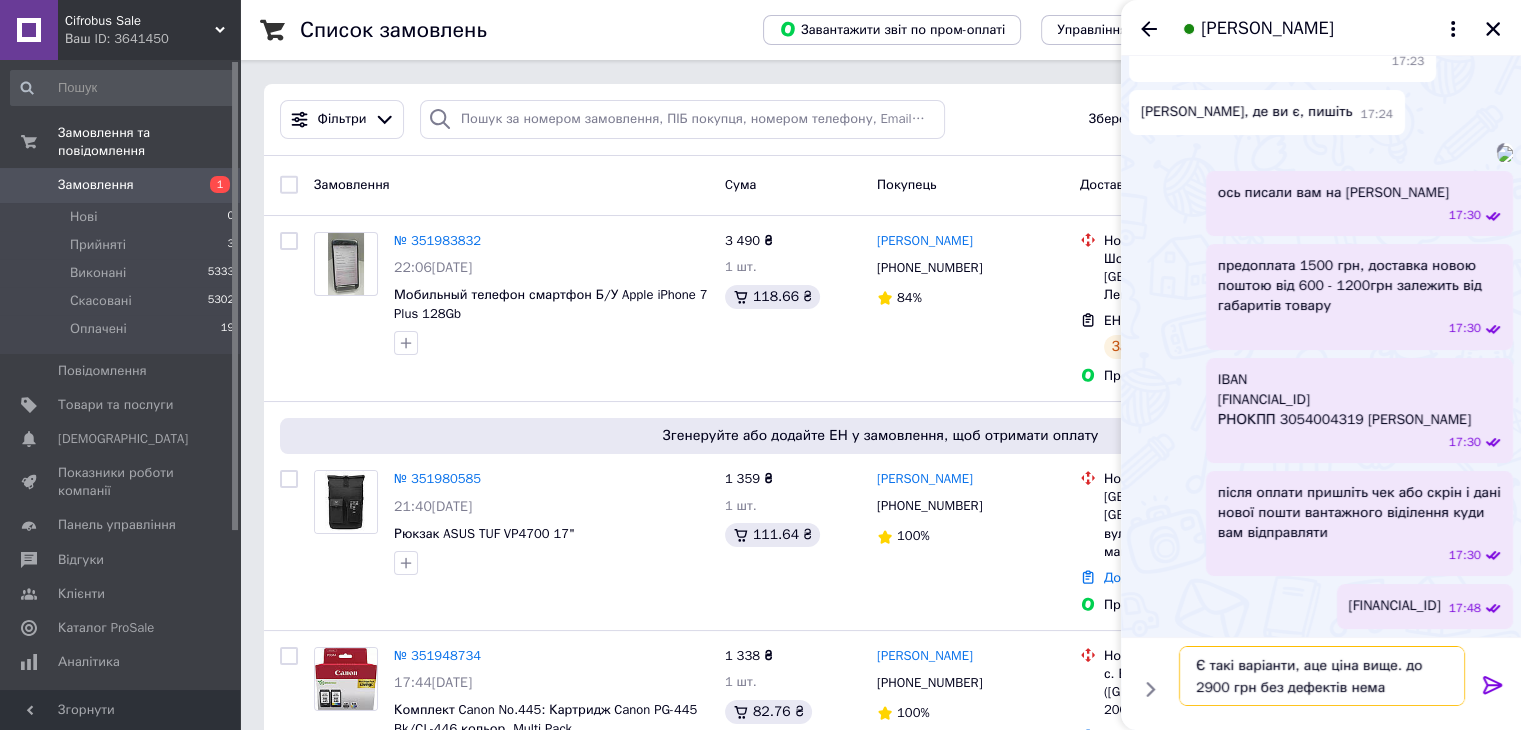 type on "Є такі варіанти, аце ціна вище. до 2900 грн без дефектів немає" 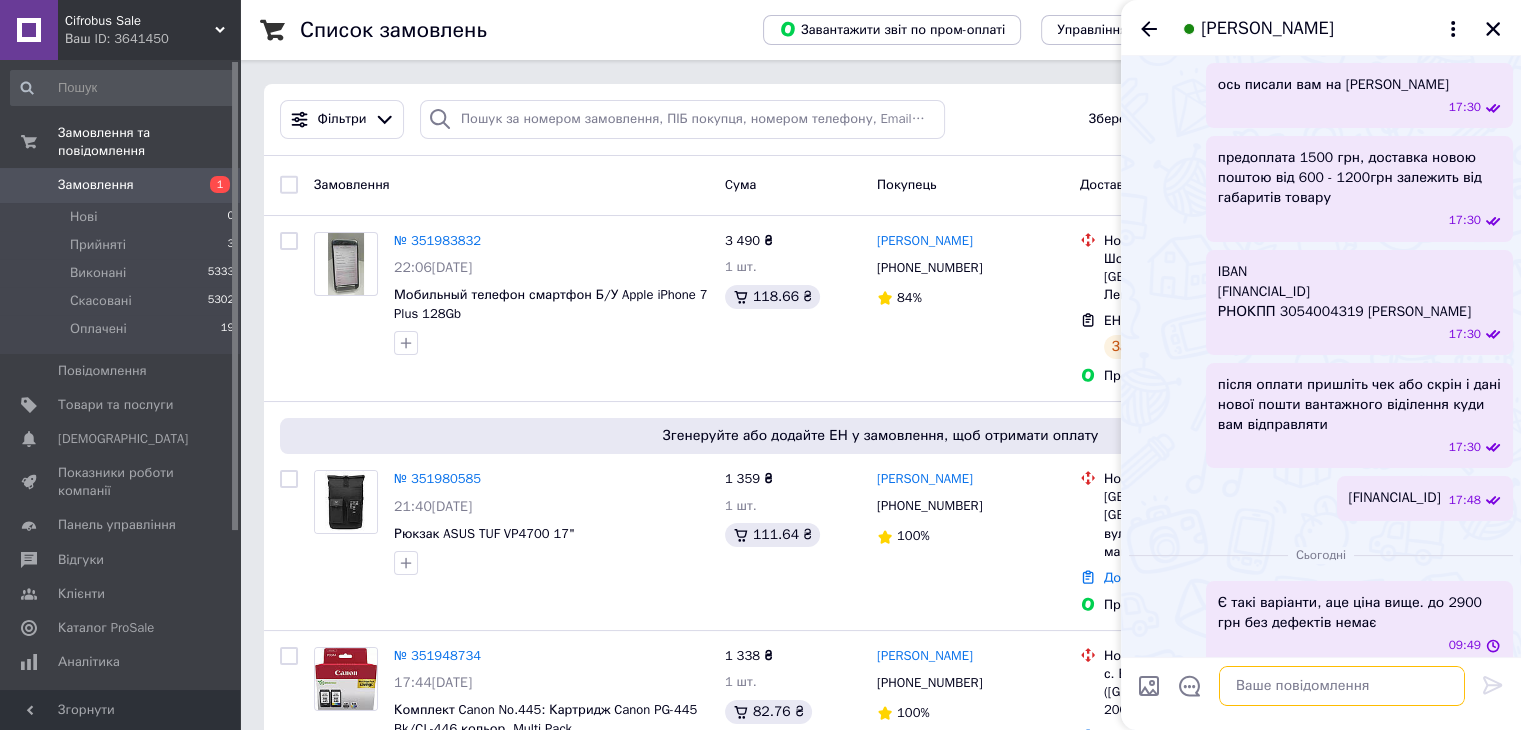 scroll, scrollTop: 364, scrollLeft: 0, axis: vertical 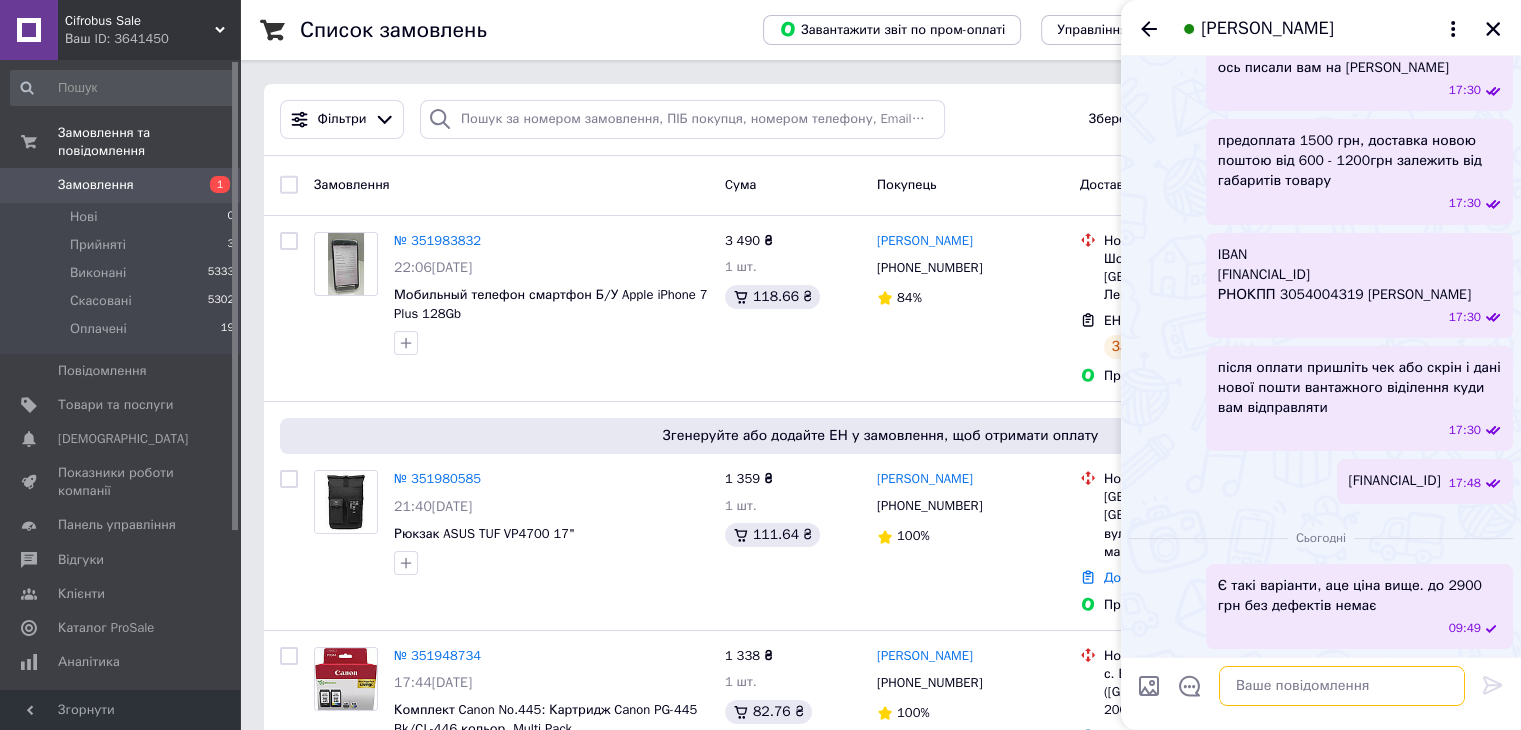 paste on "[URL][DOMAIN_NAME]" 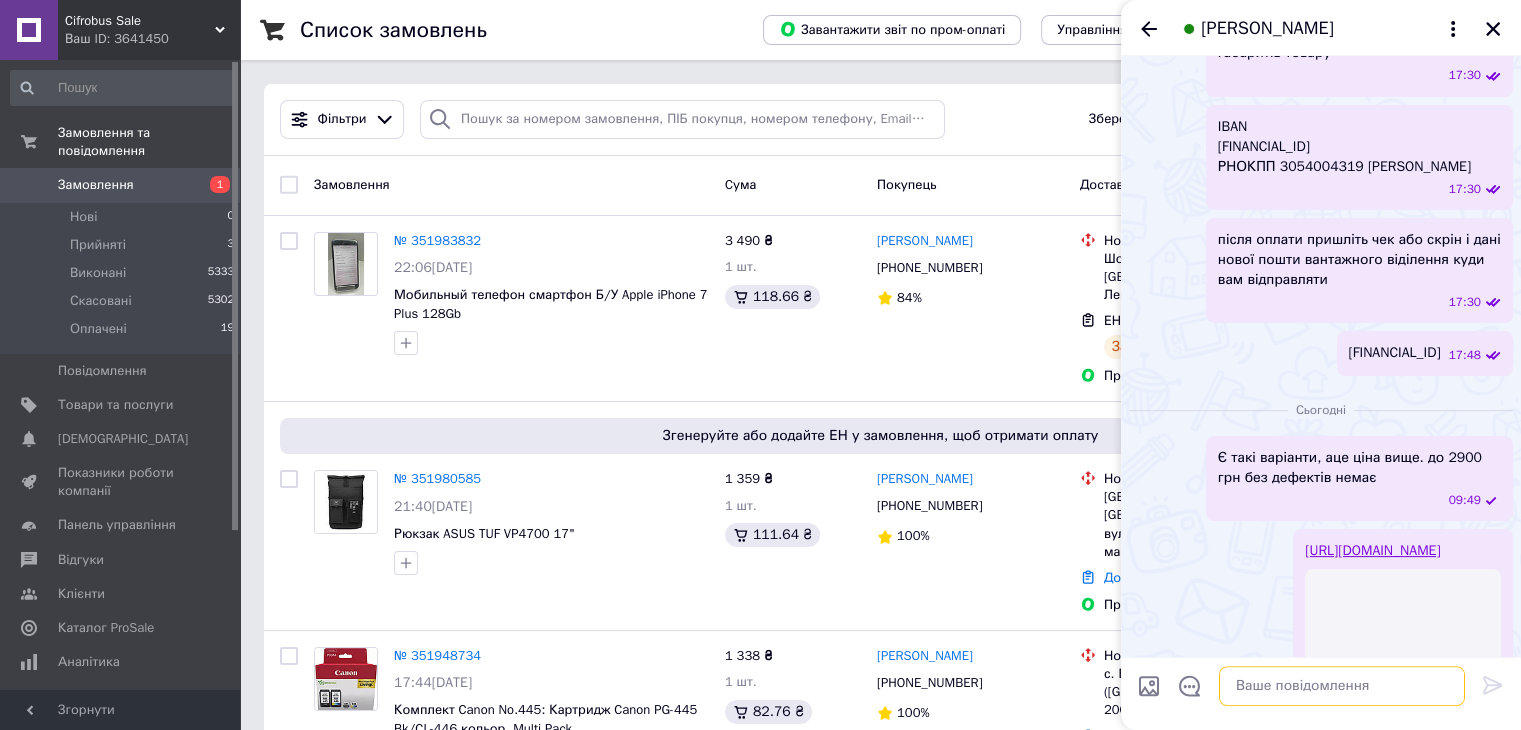 scroll, scrollTop: 705, scrollLeft: 0, axis: vertical 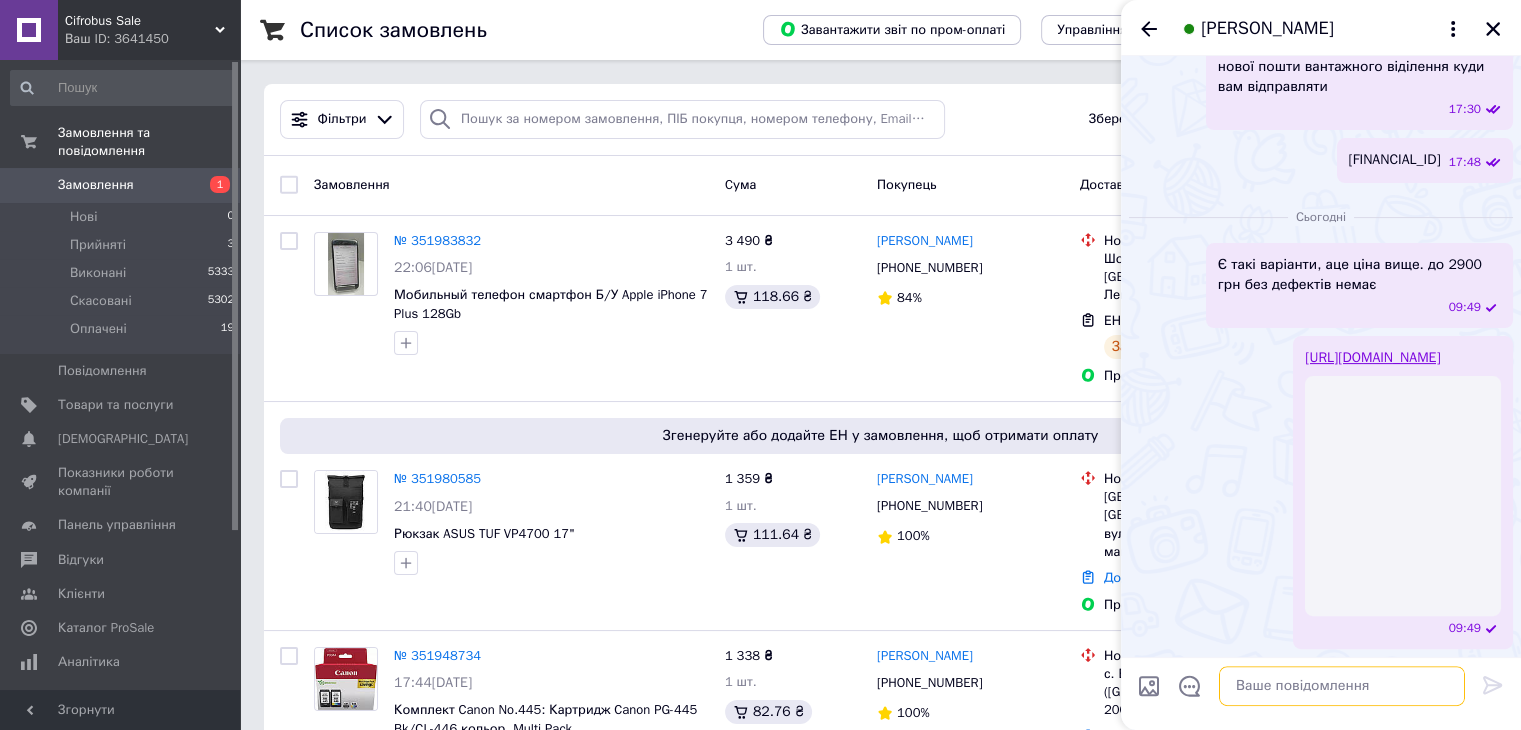 drag, startPoint x: 1331, startPoint y: 691, endPoint x: 1316, endPoint y: 689, distance: 15.132746 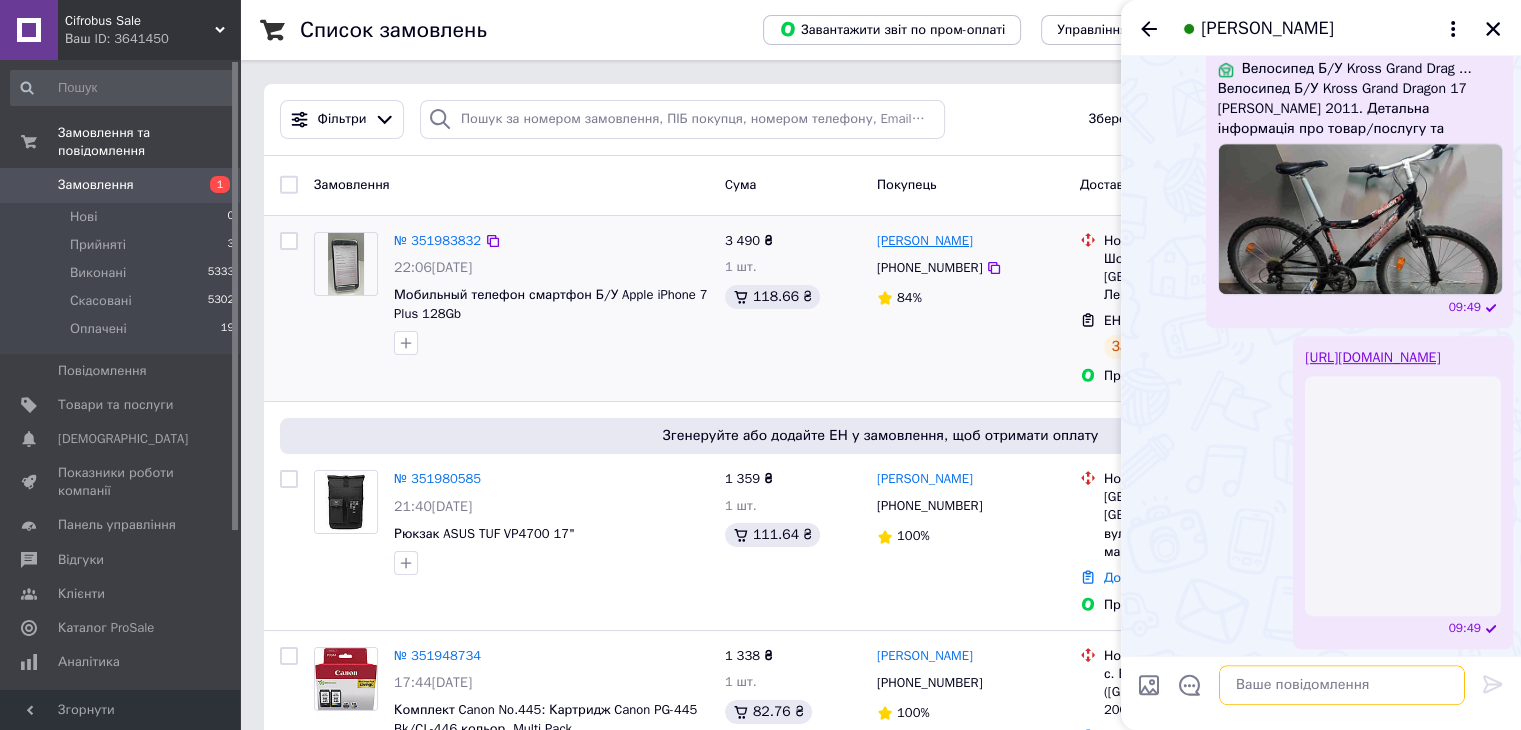 scroll, scrollTop: 1043, scrollLeft: 0, axis: vertical 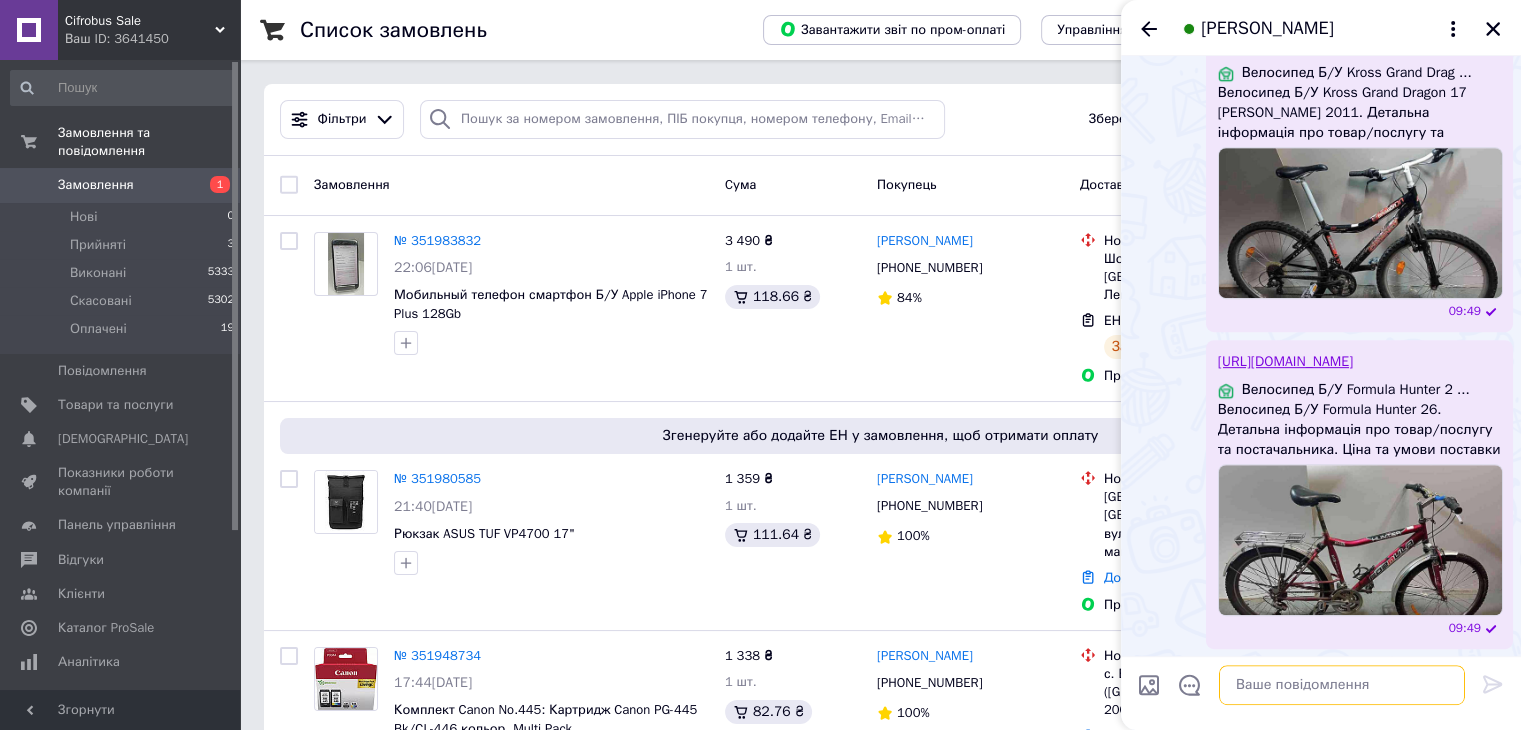 click at bounding box center (1342, 686) 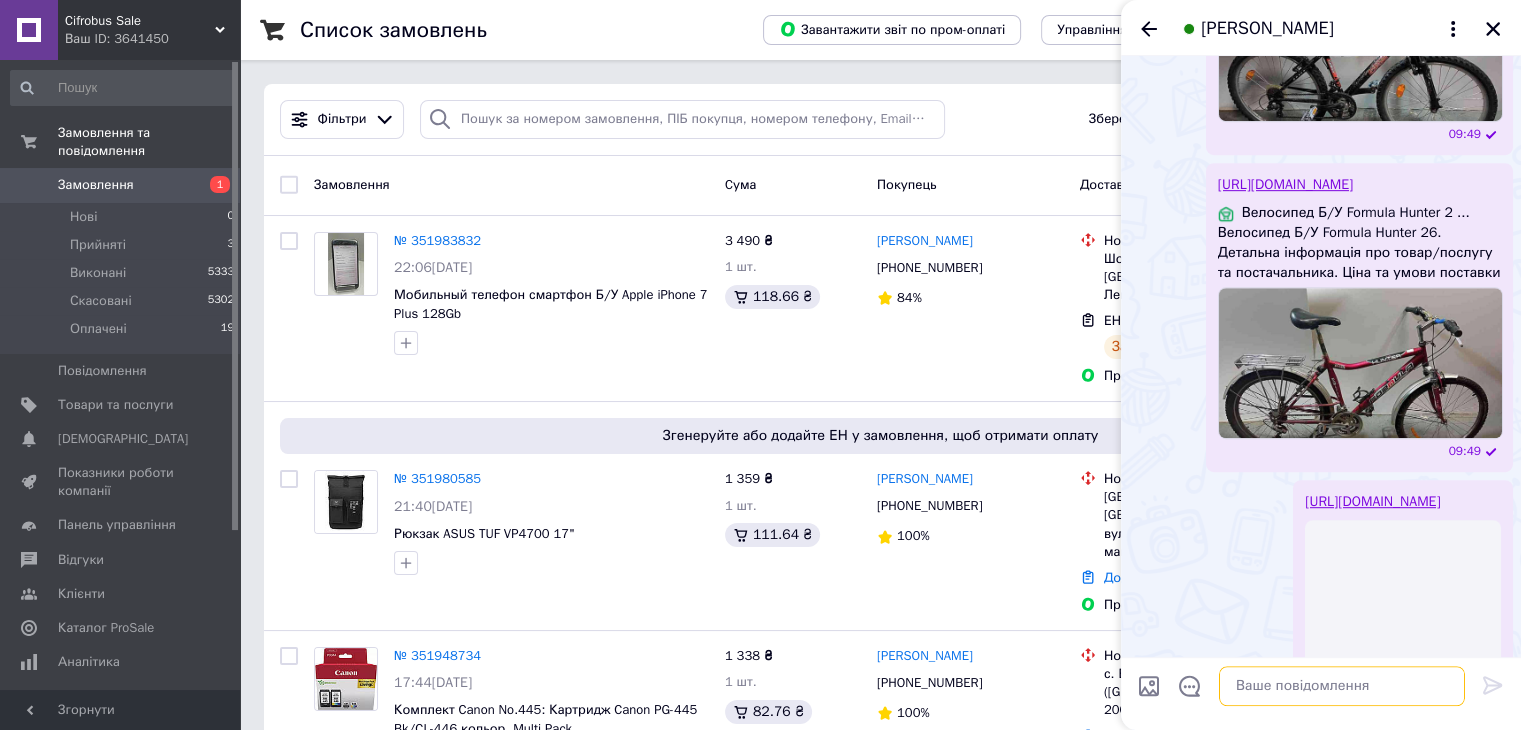 scroll, scrollTop: 1380, scrollLeft: 0, axis: vertical 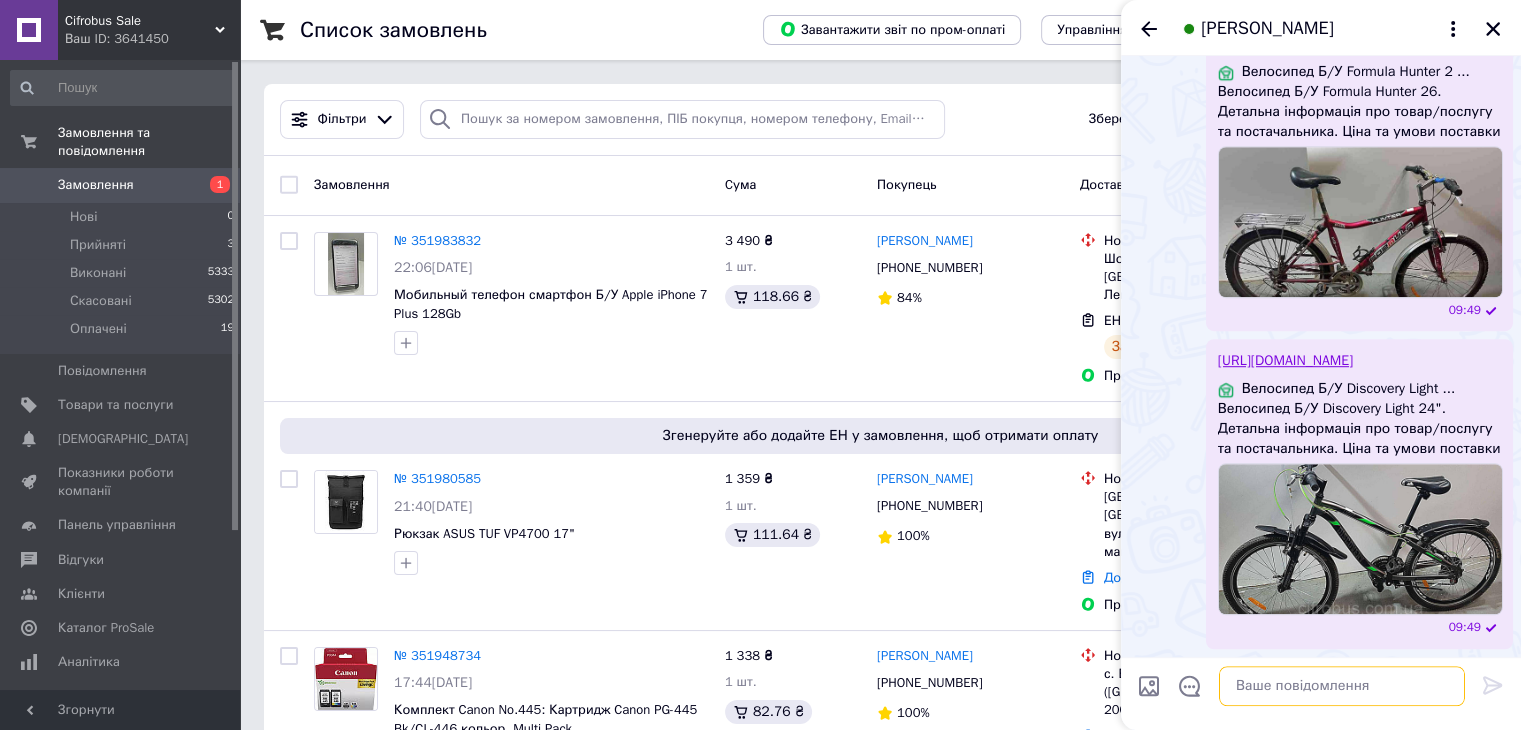 click at bounding box center (1342, 686) 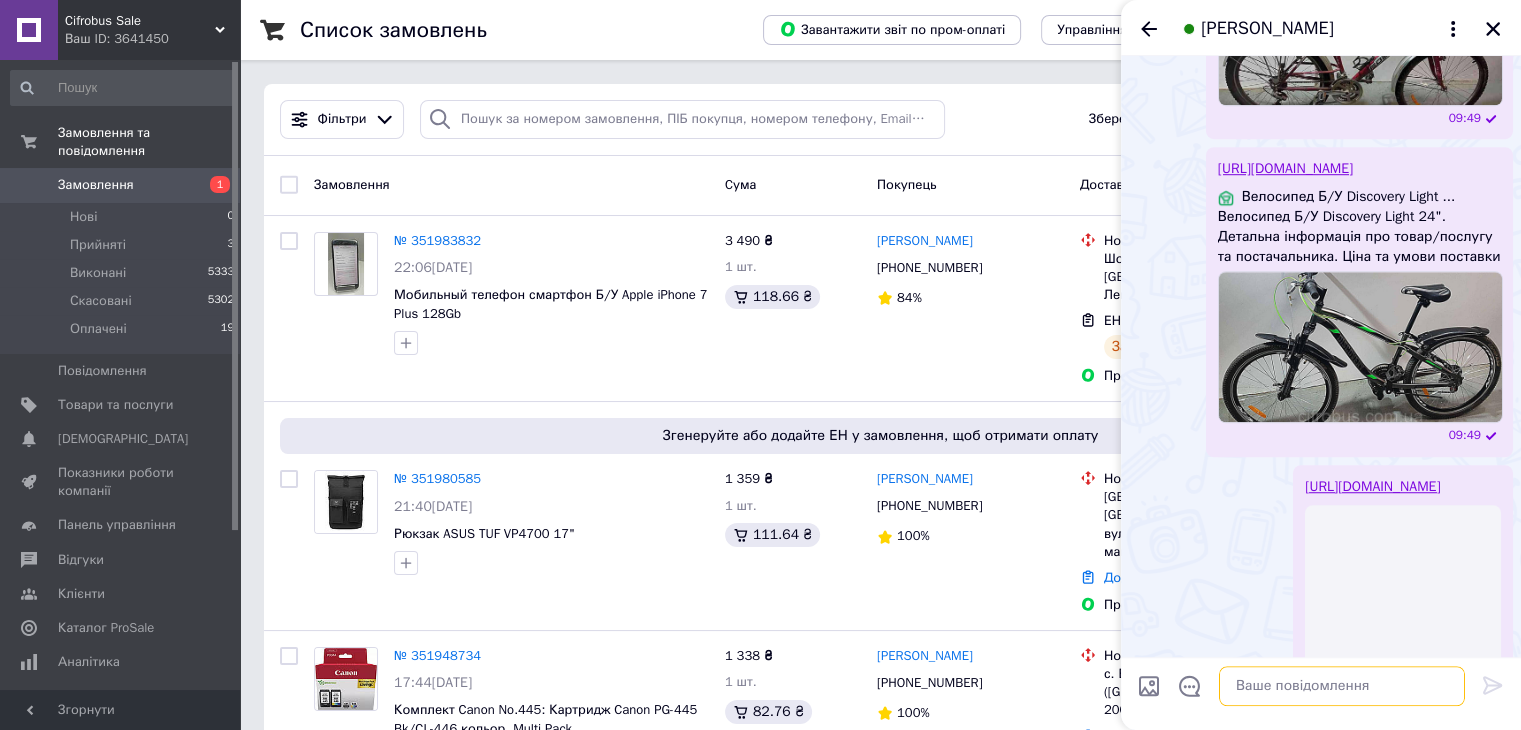 scroll, scrollTop: 1717, scrollLeft: 0, axis: vertical 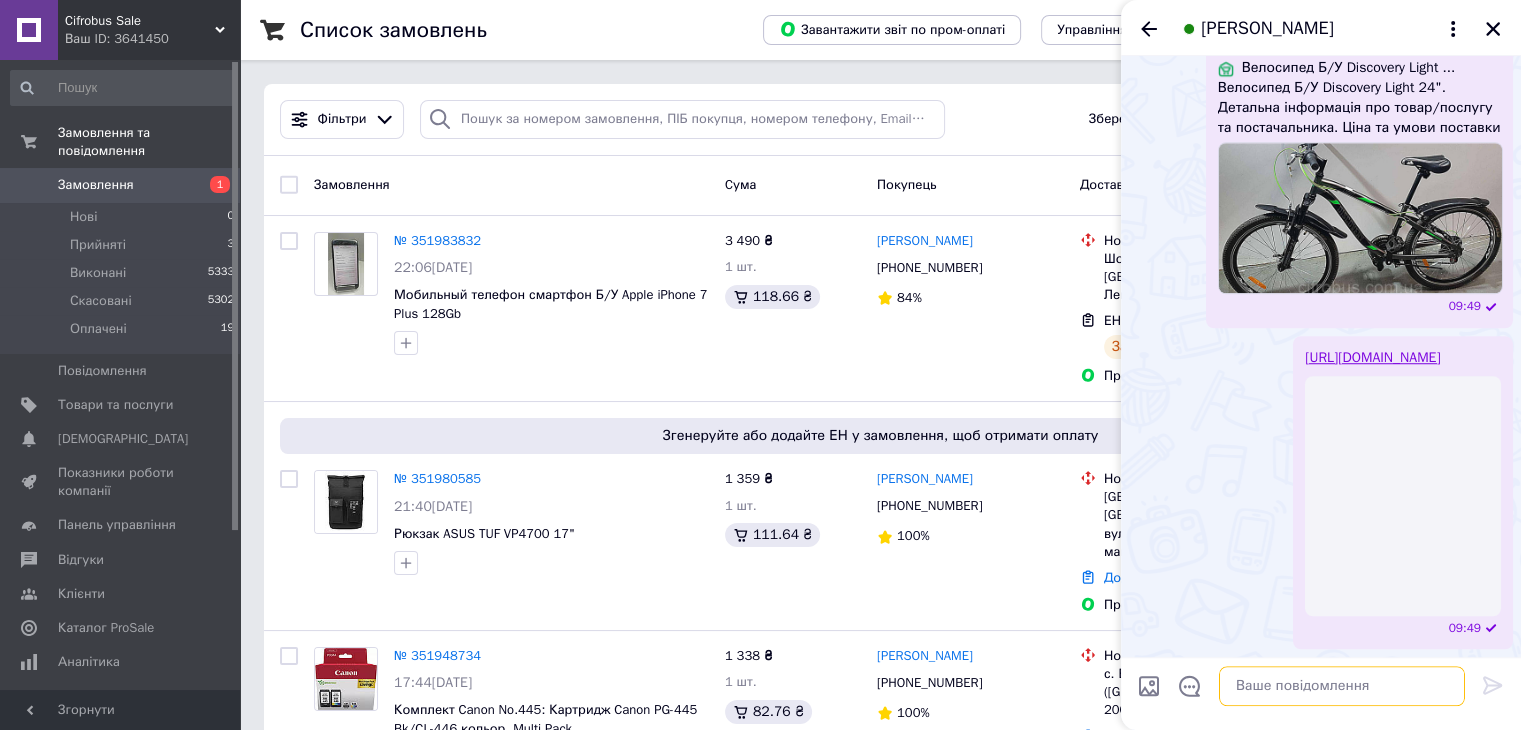 click at bounding box center (1342, 686) 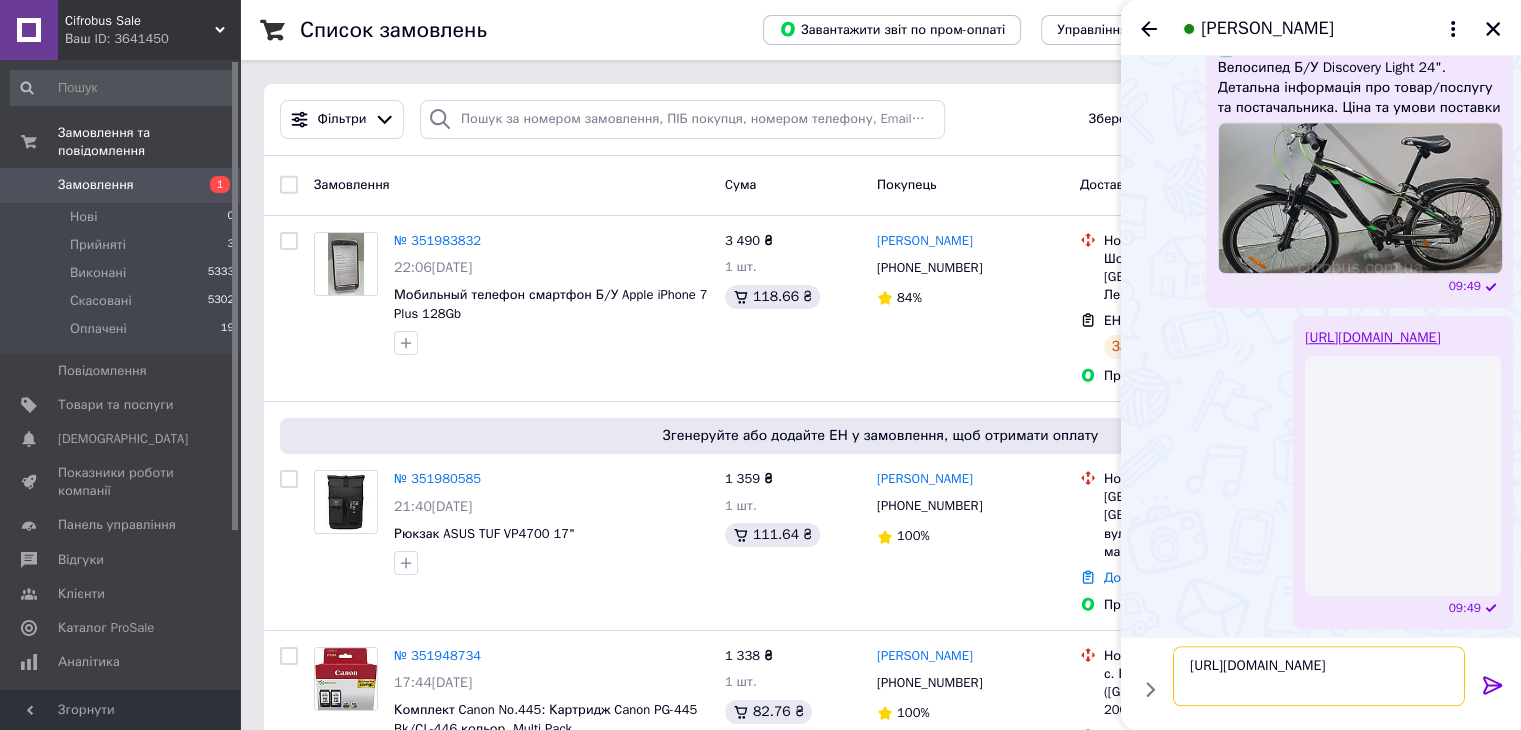 type 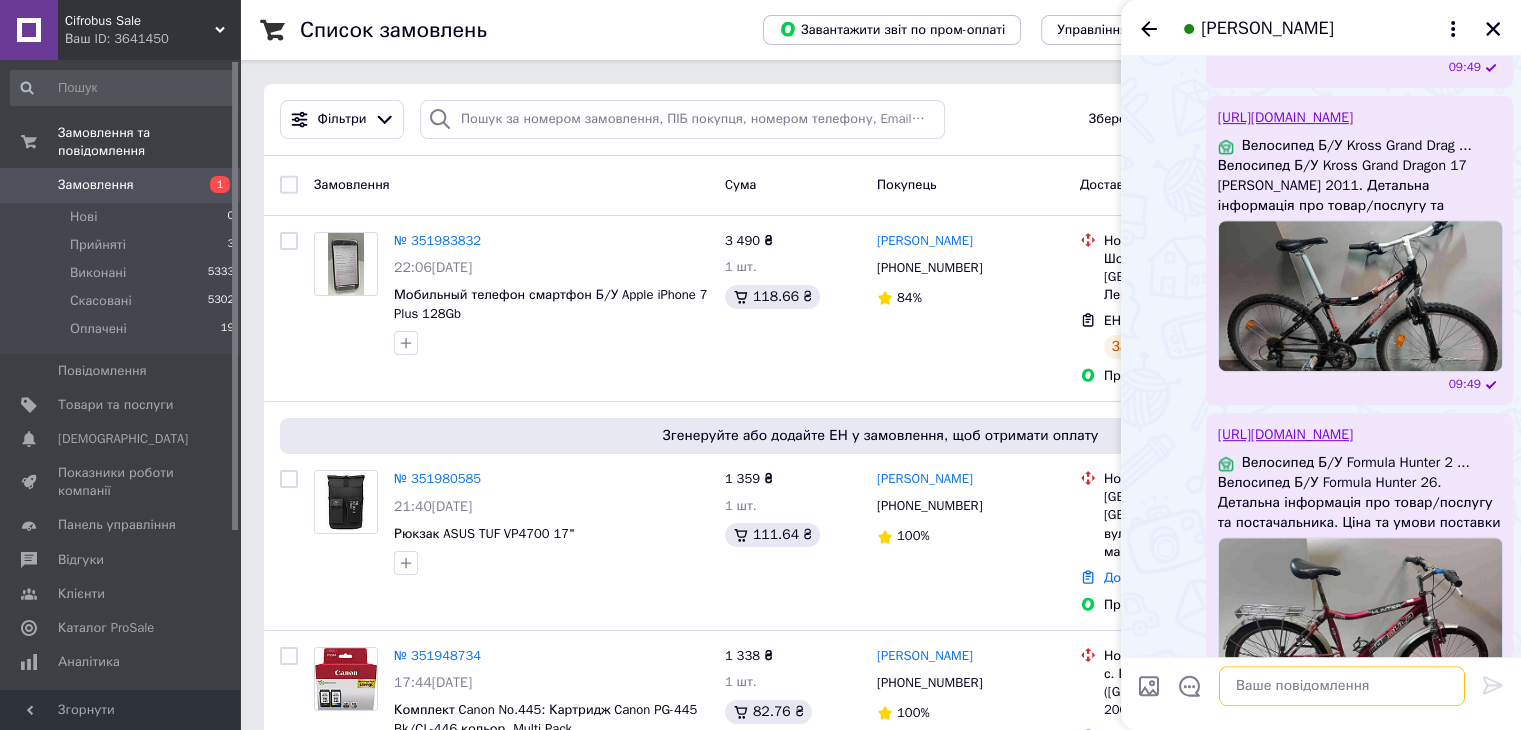 scroll, scrollTop: 499, scrollLeft: 0, axis: vertical 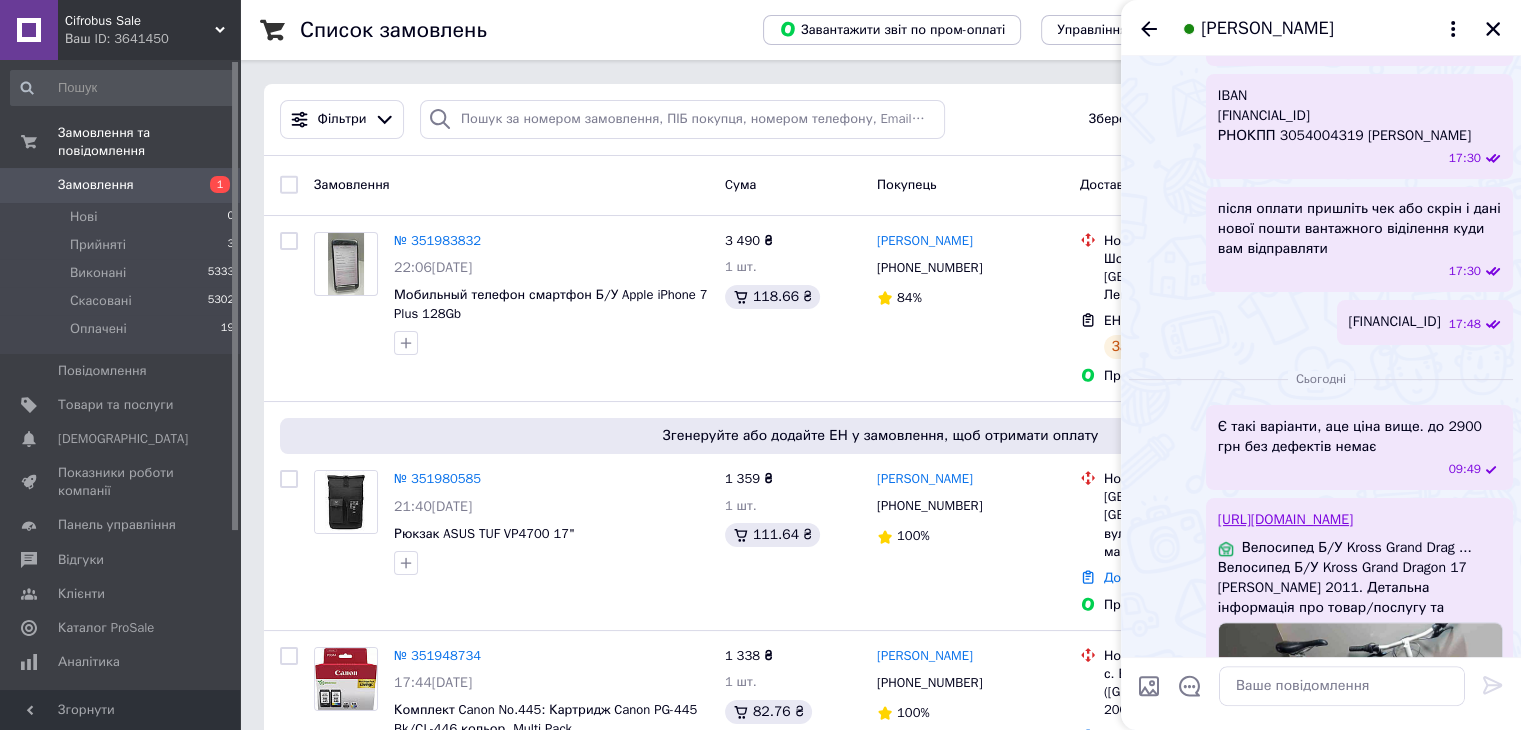 drag, startPoint x: 1224, startPoint y: 448, endPoint x: 1444, endPoint y: 449, distance: 220.00227 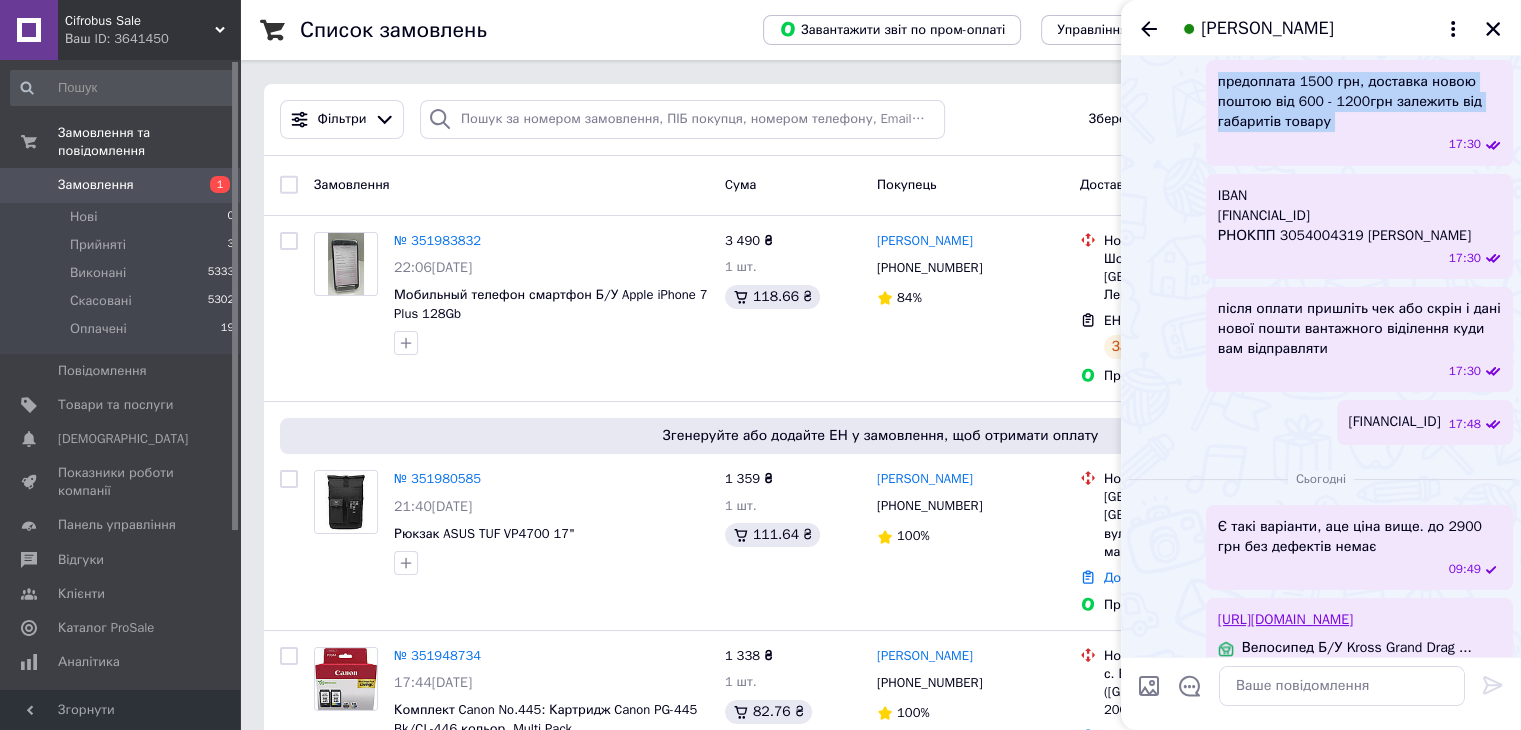 drag, startPoint x: 1220, startPoint y: 206, endPoint x: 1358, endPoint y: 263, distance: 149.30841 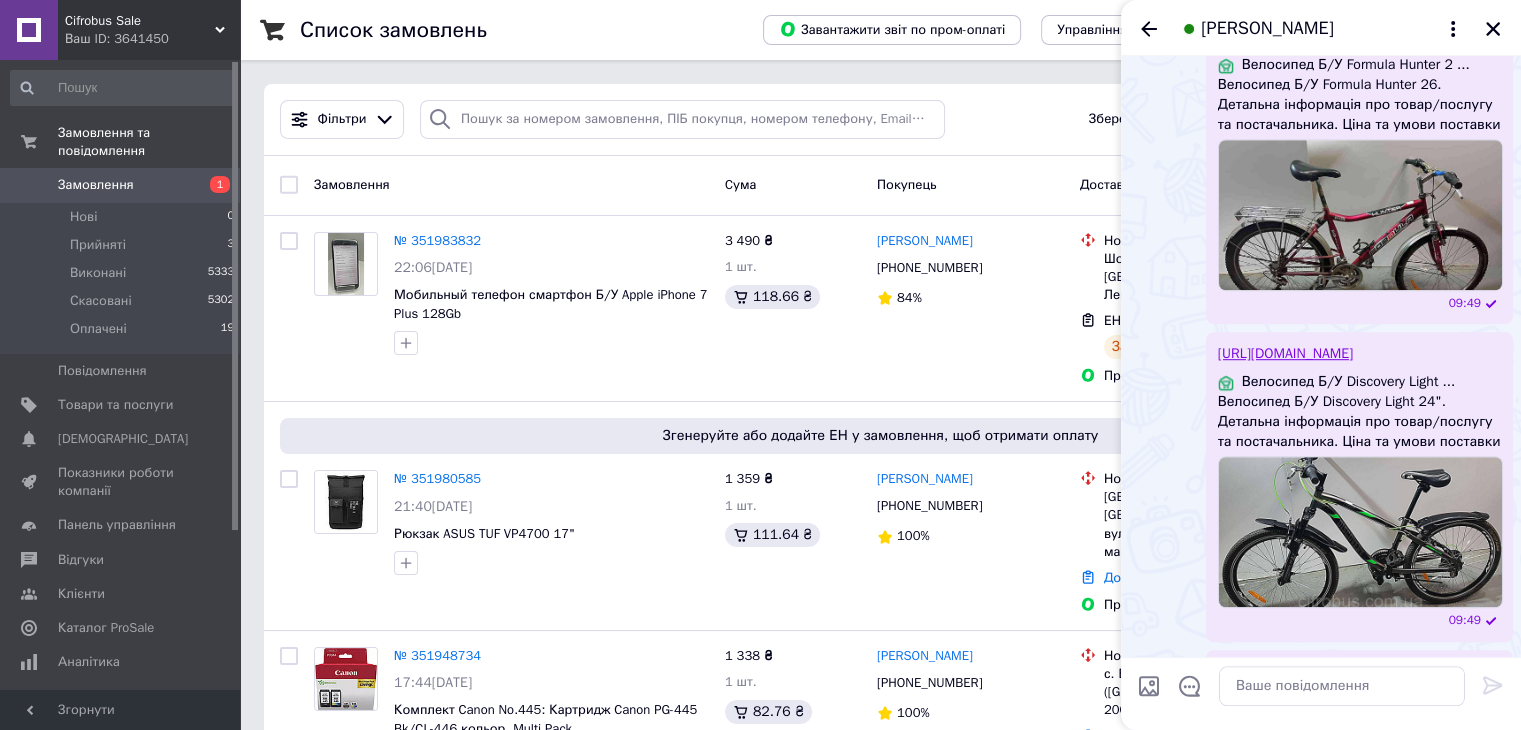 scroll, scrollTop: 1595, scrollLeft: 0, axis: vertical 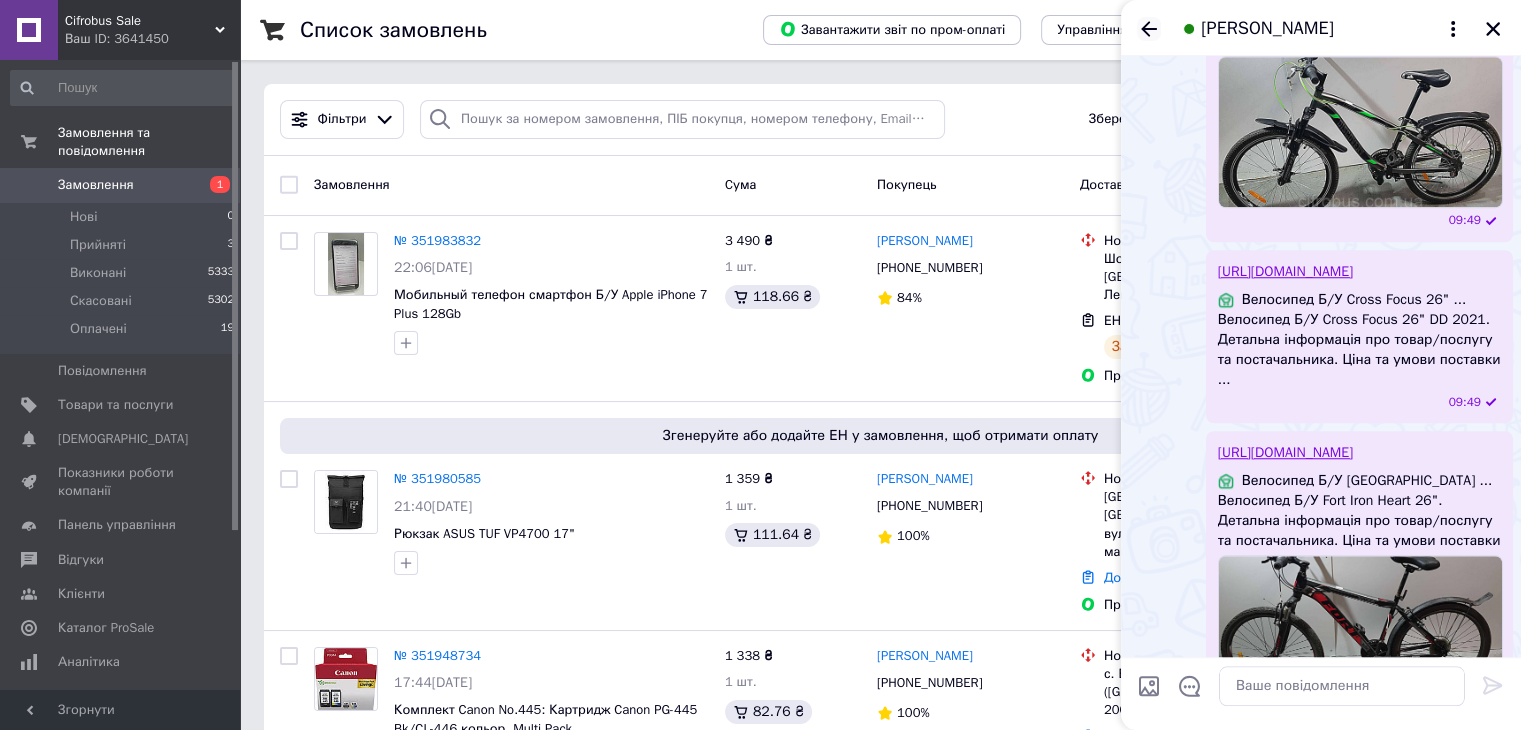 click 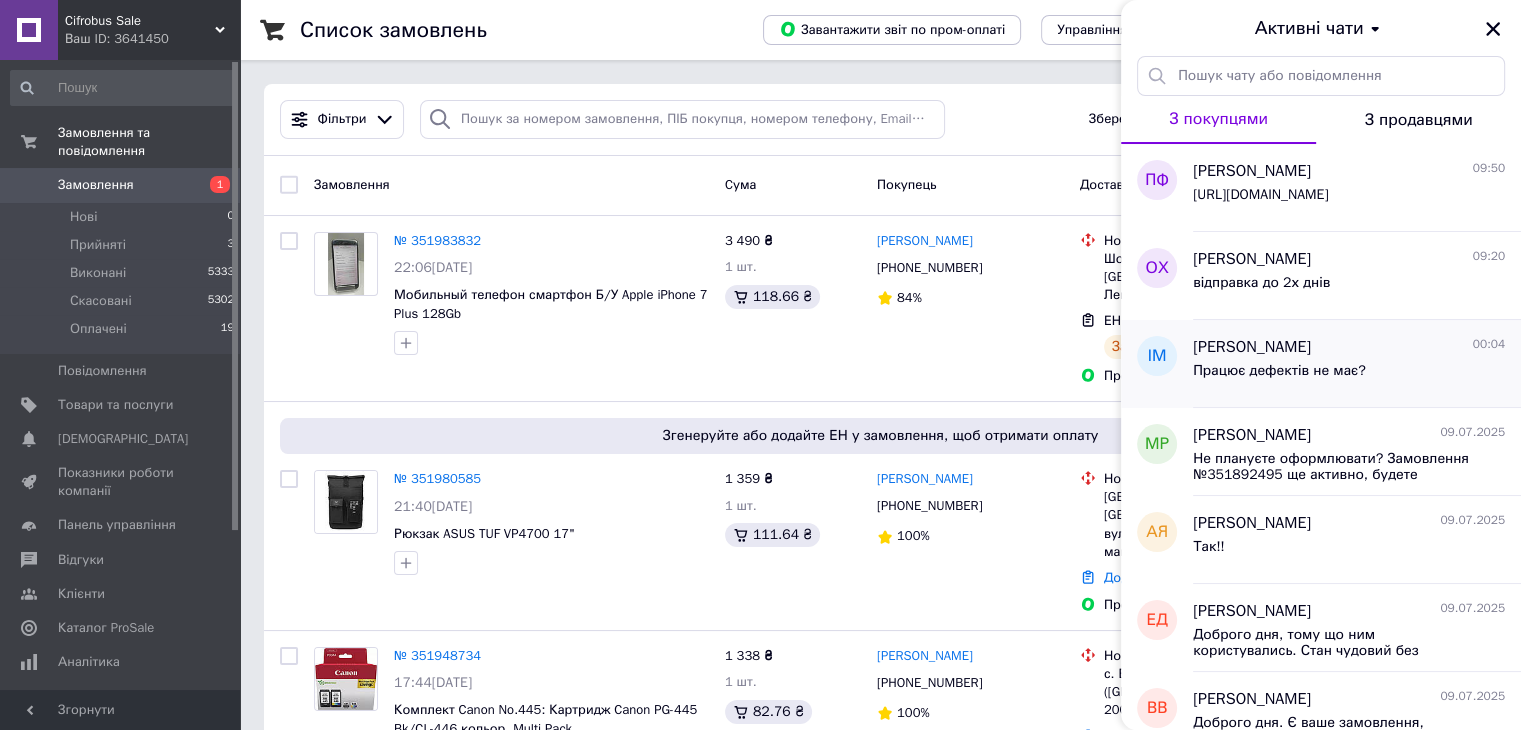 click on "Працює дефектів не має?" at bounding box center (1279, 371) 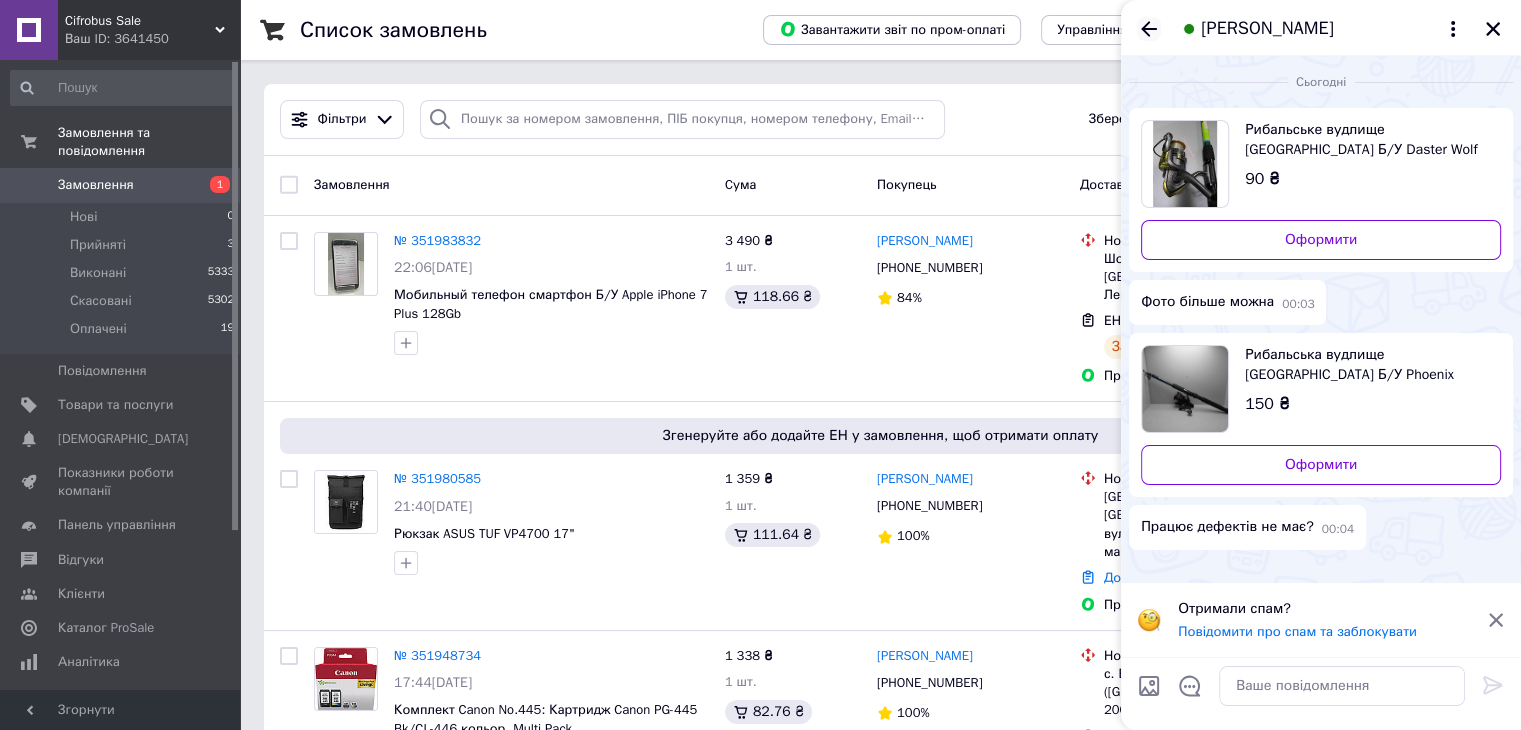 click 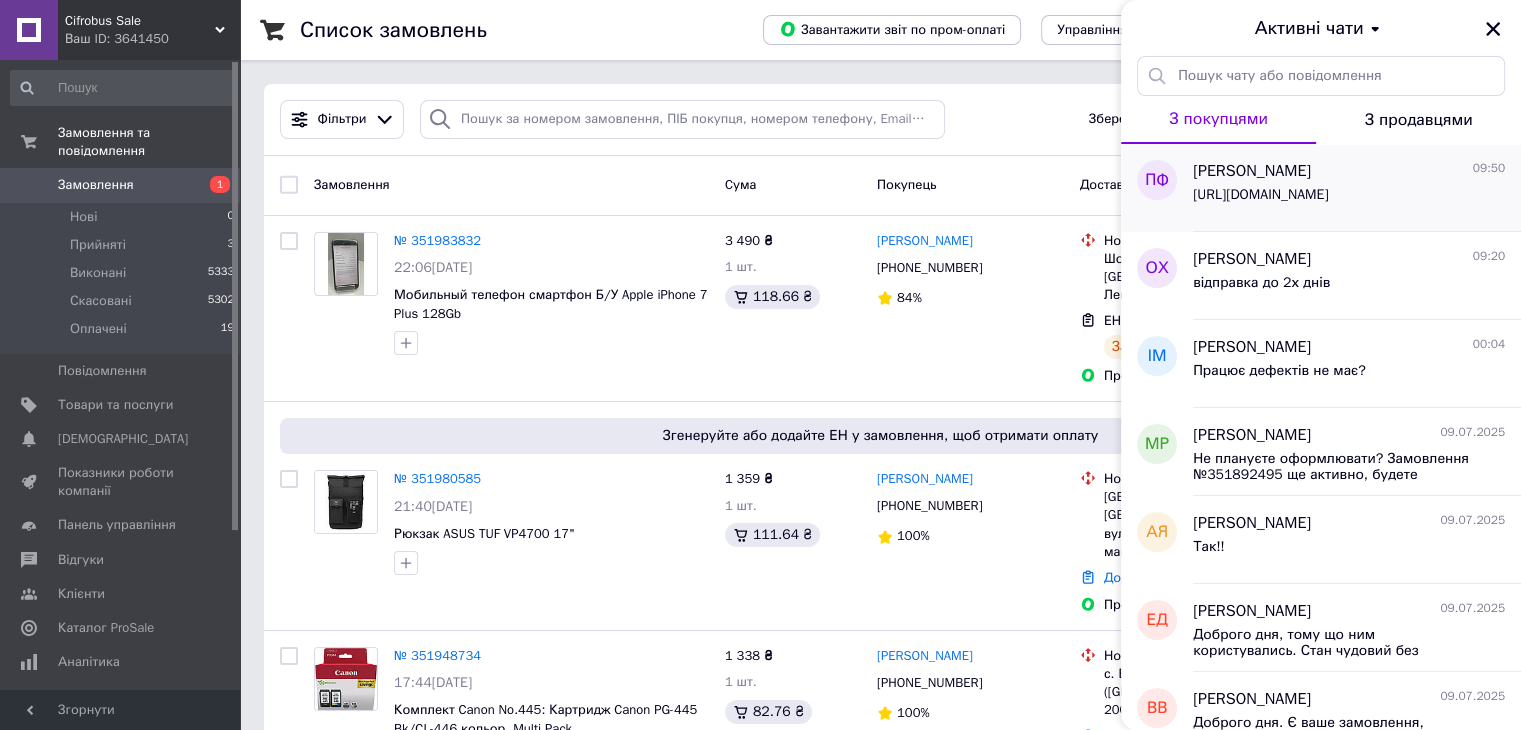 click on "[URL][DOMAIN_NAME]" at bounding box center [1260, 195] 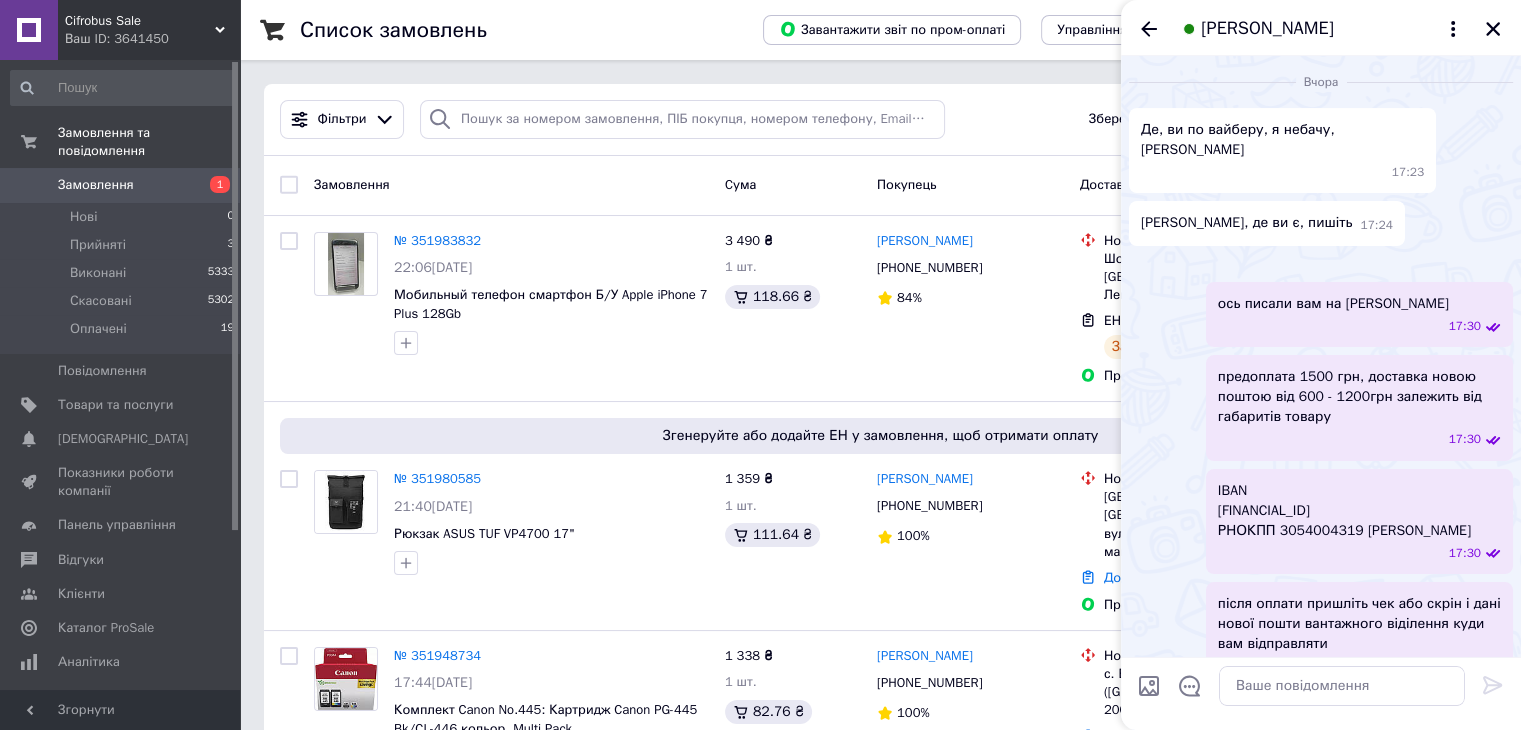 scroll, scrollTop: 1895, scrollLeft: 0, axis: vertical 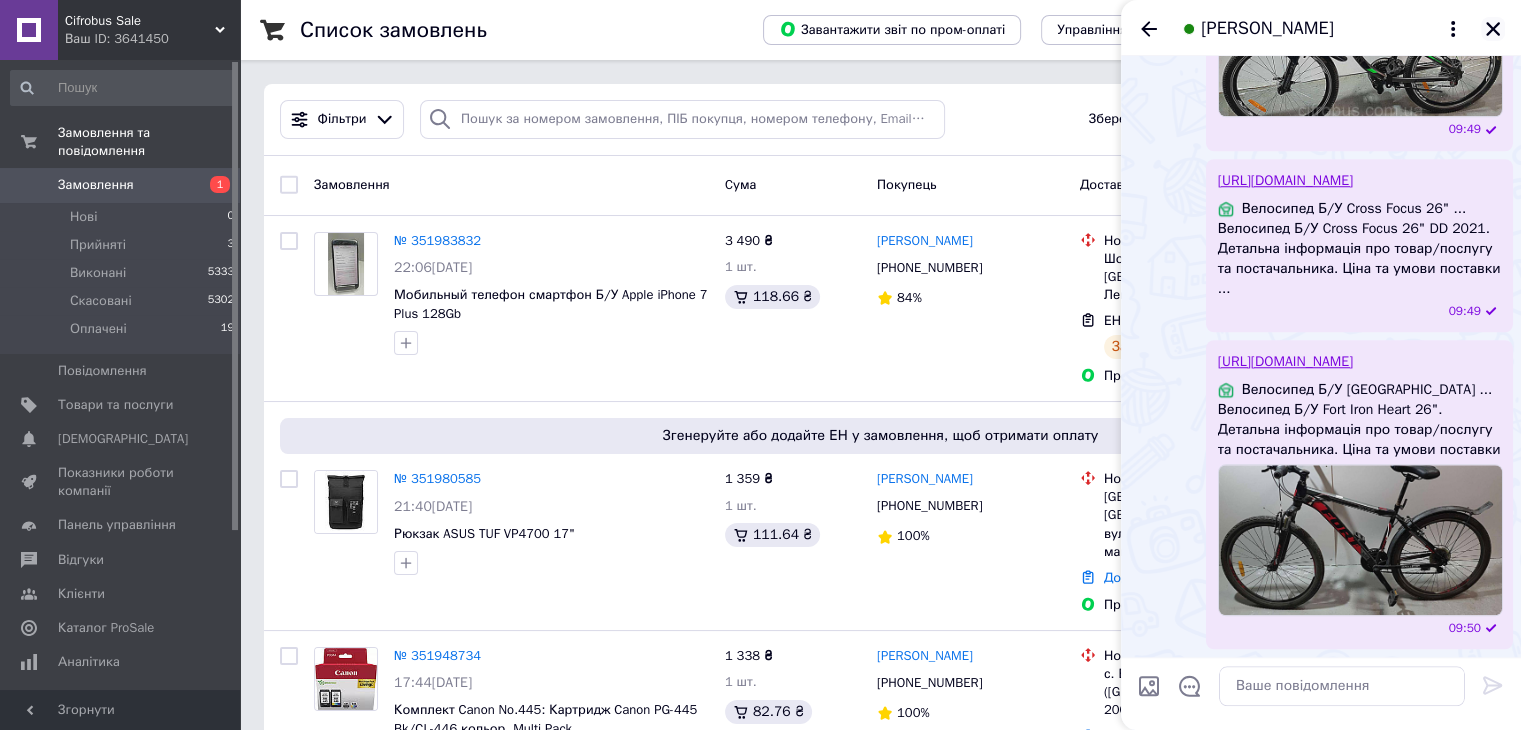 click 